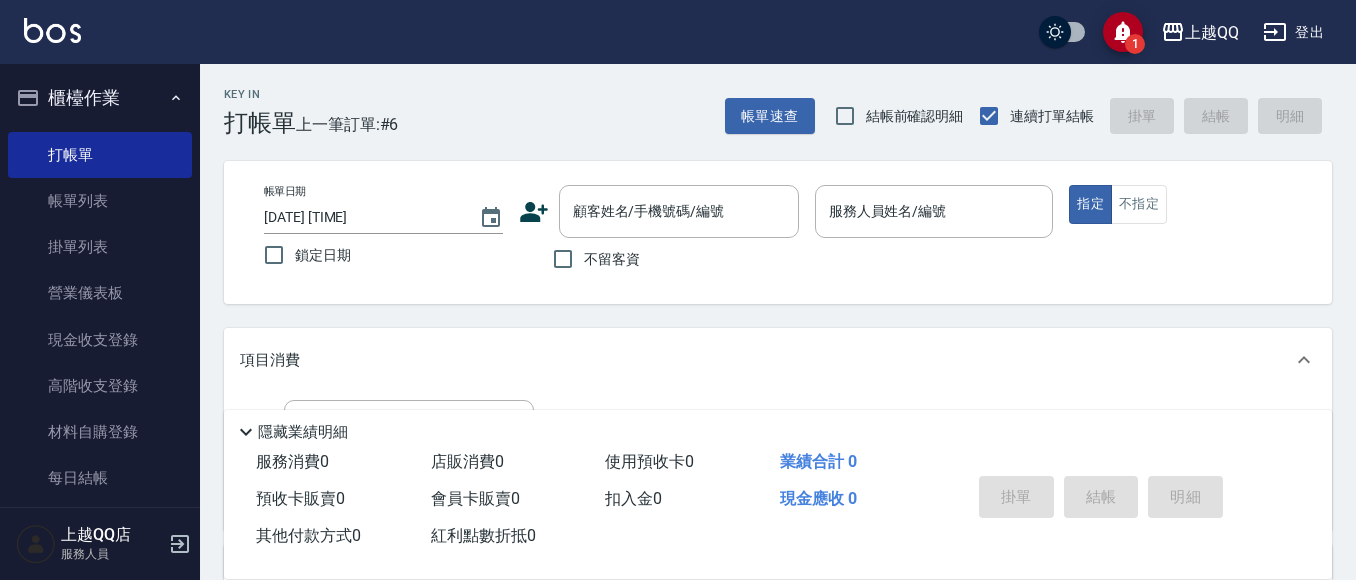 scroll, scrollTop: 31, scrollLeft: 0, axis: vertical 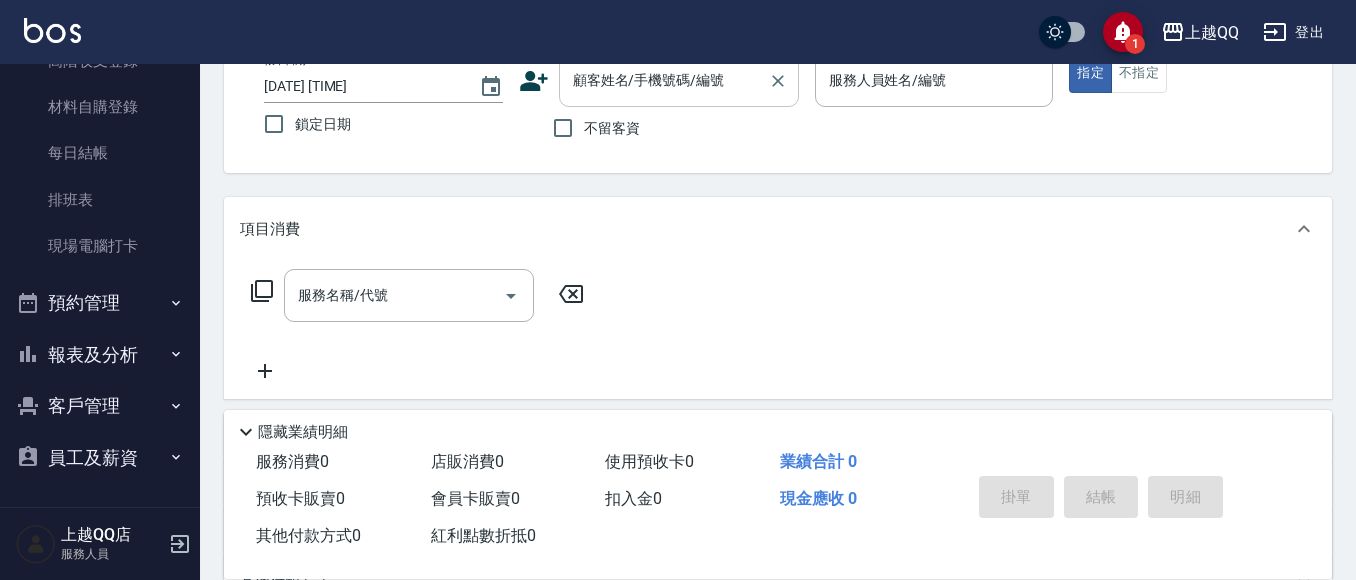 click on "顧客姓名/手機號碼/編號" at bounding box center [664, 80] 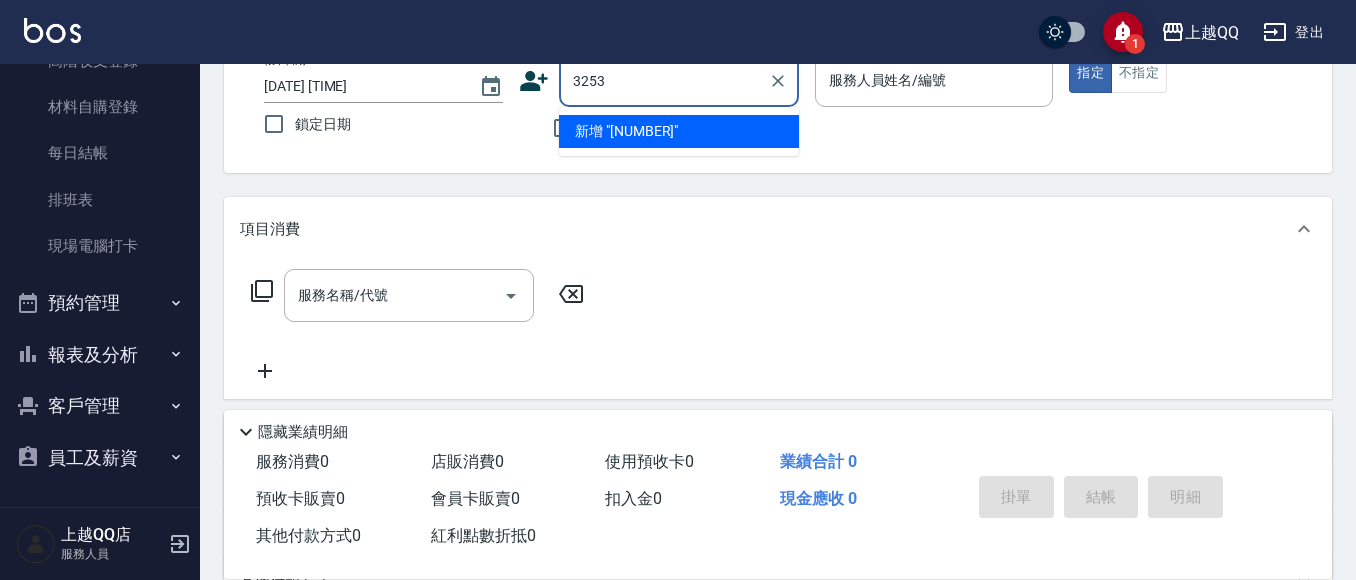 type on "3253" 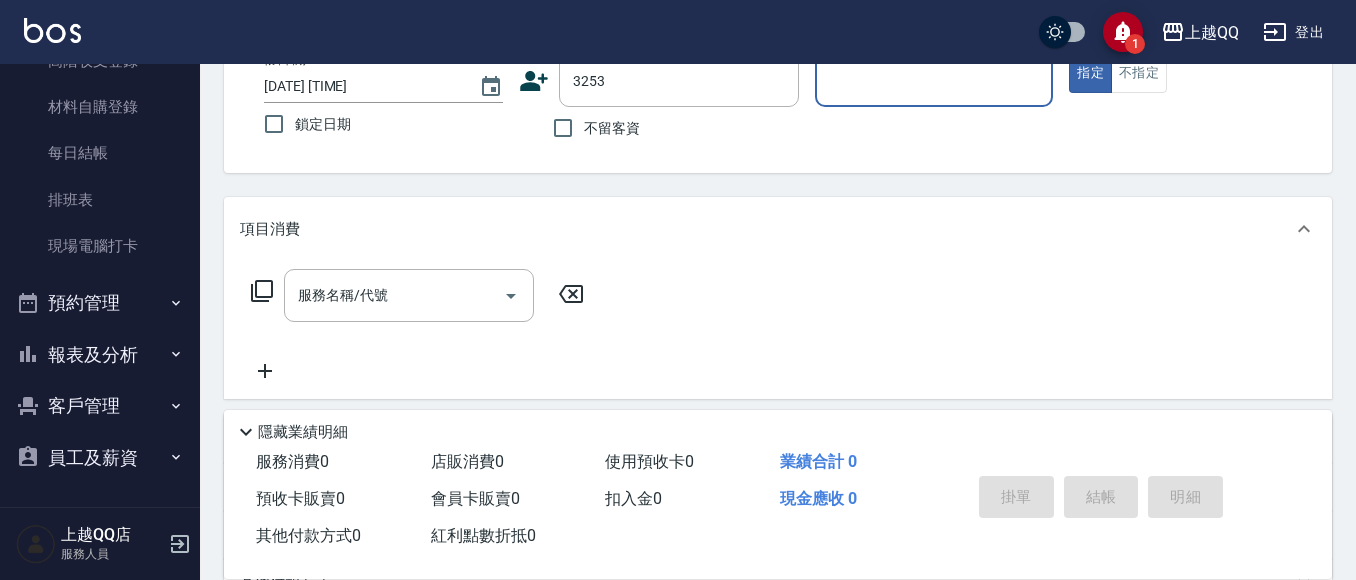 click on "指定" at bounding box center [1090, 73] 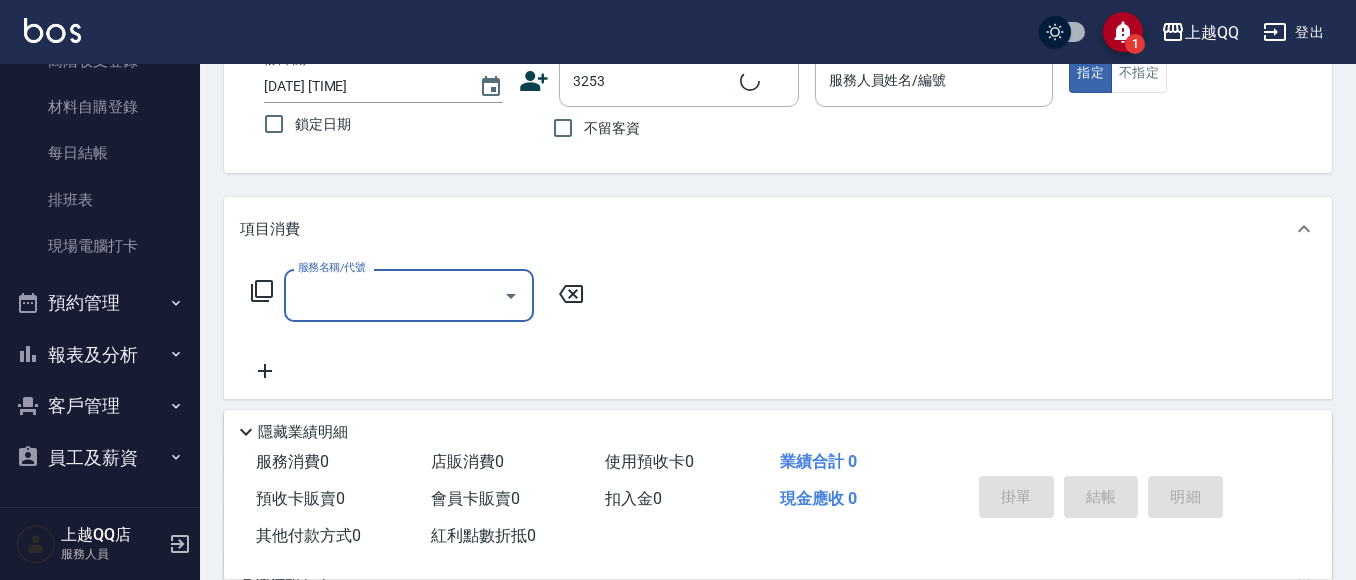 type on "[NAME]/[PHONE]/[NUMBER]" 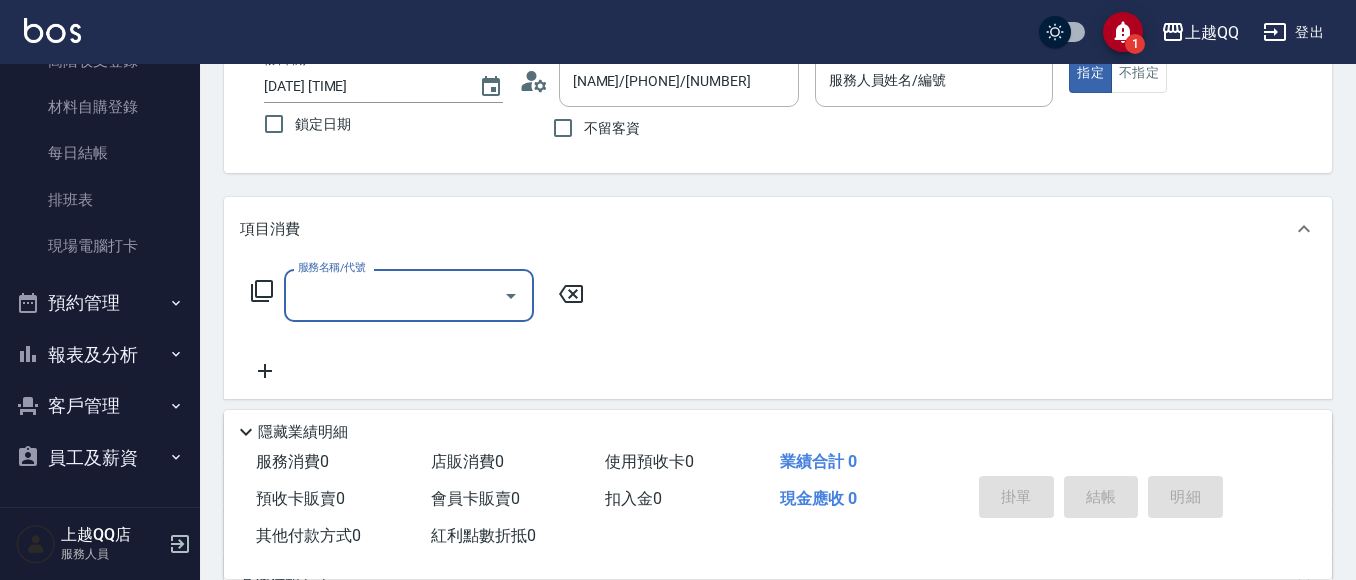type on "欣樺-6" 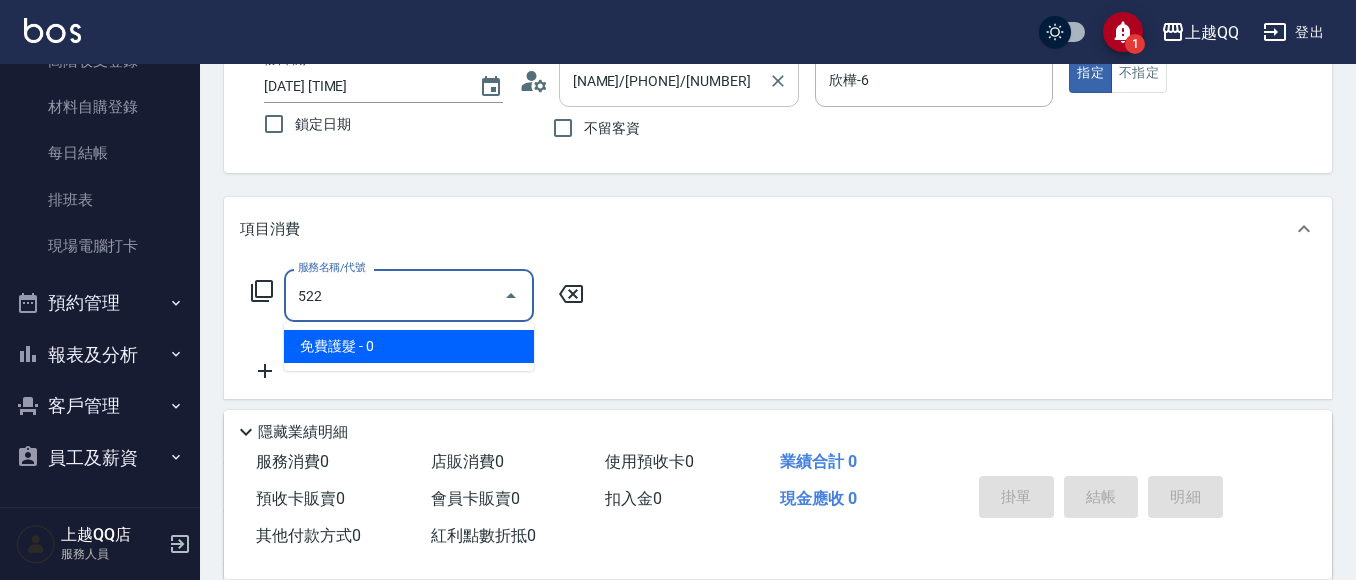 type on "免費護髮(522)" 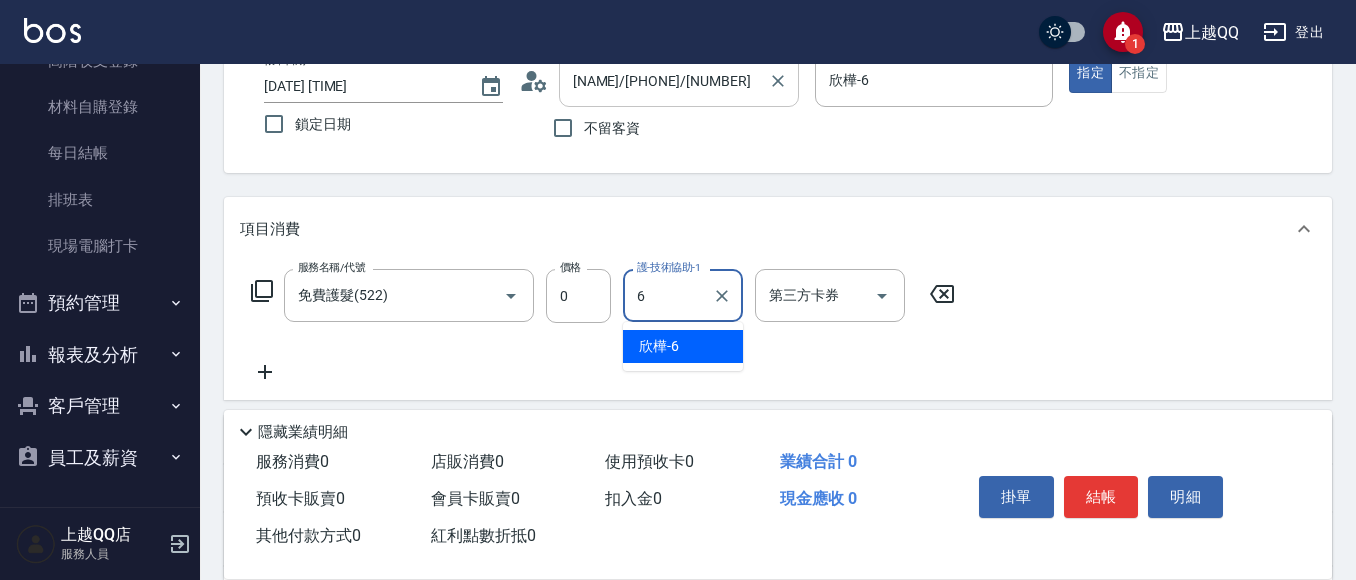 type on "欣樺-6" 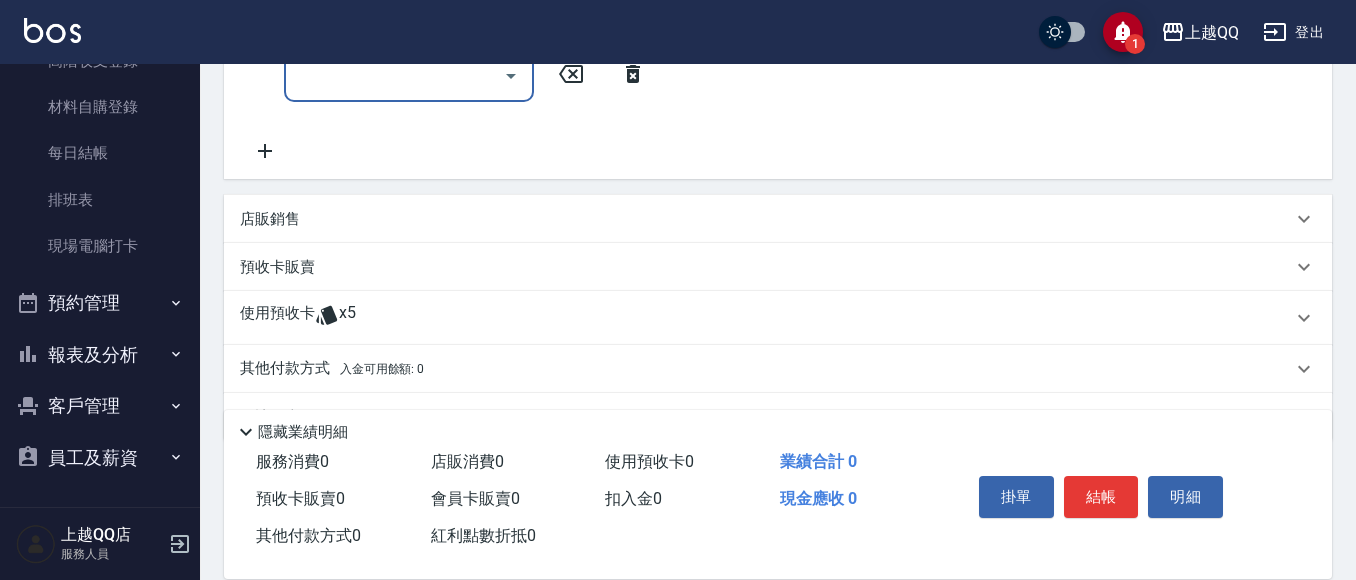 scroll, scrollTop: 431, scrollLeft: 0, axis: vertical 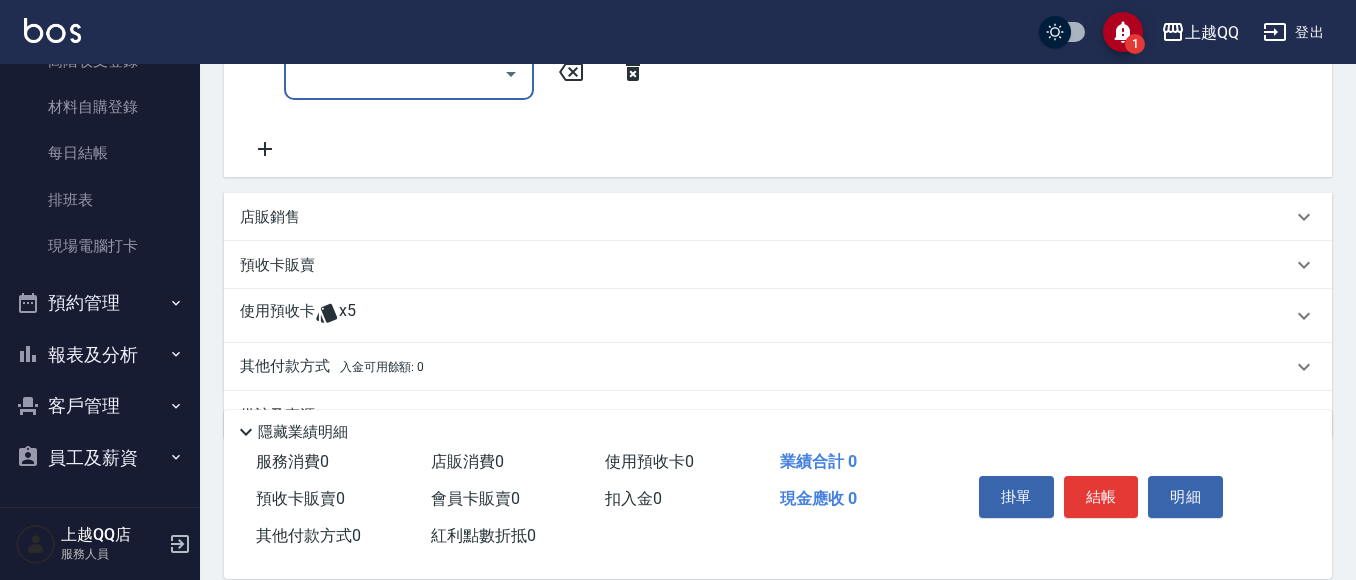 drag, startPoint x: 356, startPoint y: 326, endPoint x: 359, endPoint y: 357, distance: 31.144823 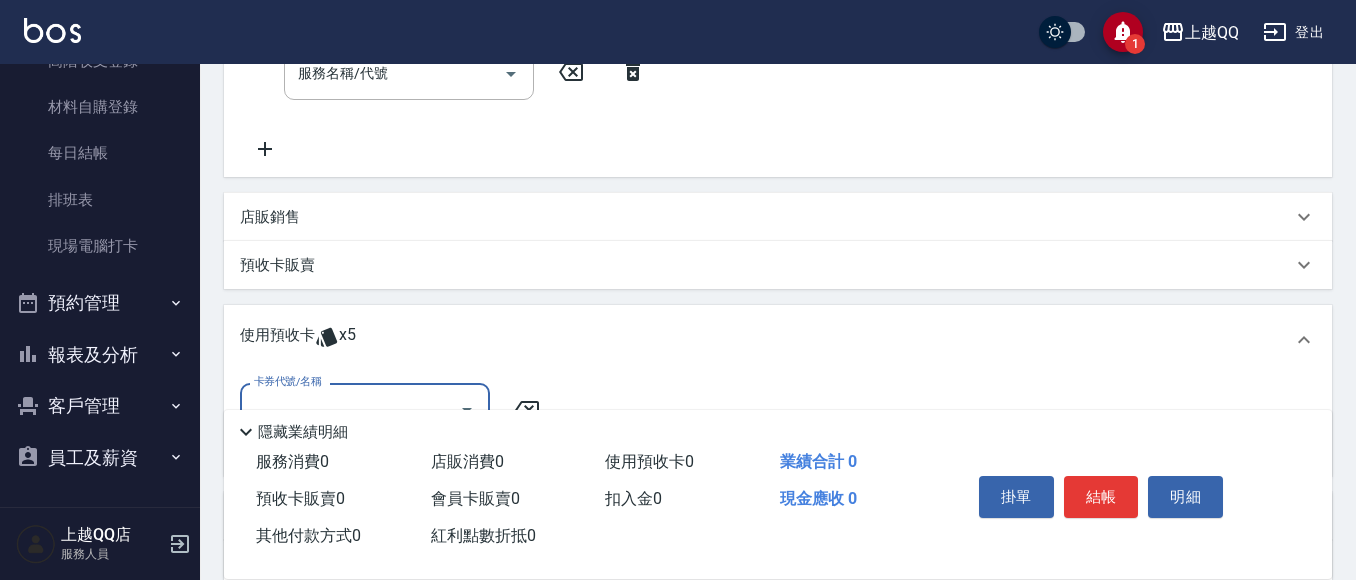 scroll, scrollTop: 0, scrollLeft: 0, axis: both 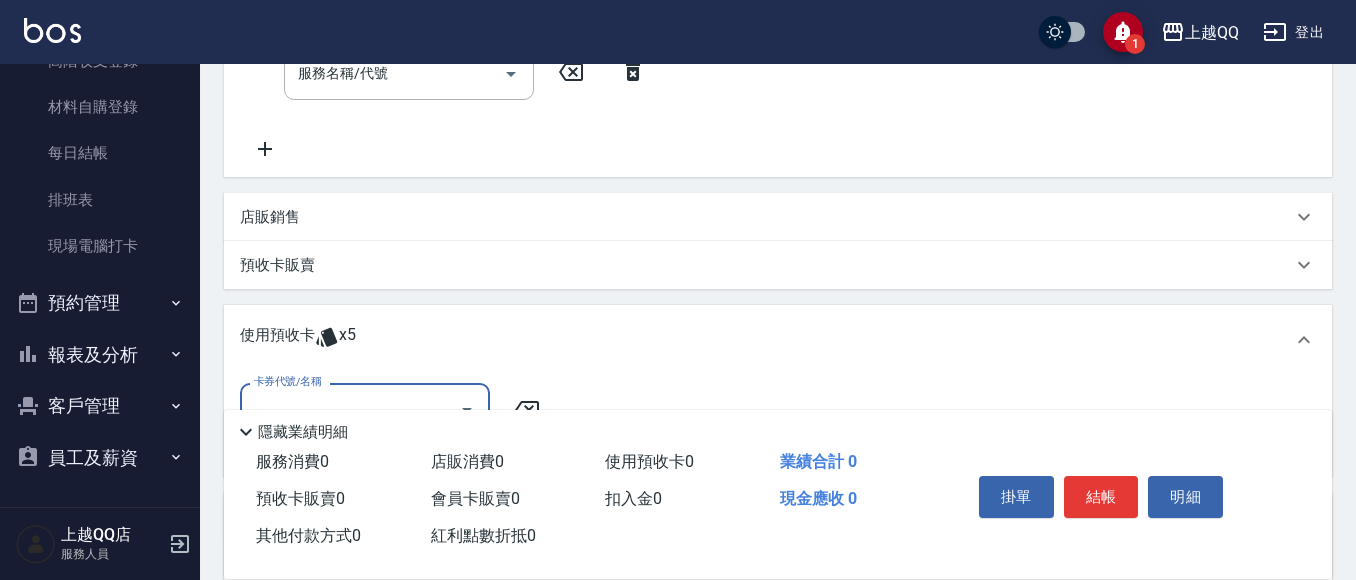 click on "卡券代號/名稱" at bounding box center [365, 409] 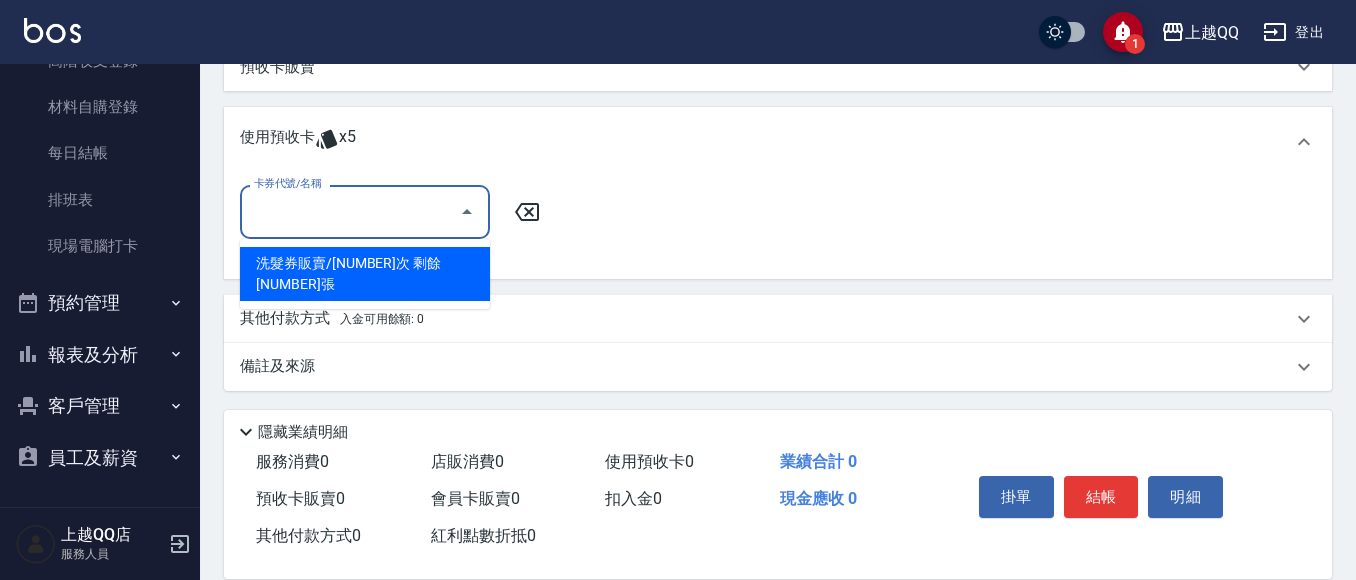 scroll, scrollTop: 631, scrollLeft: 0, axis: vertical 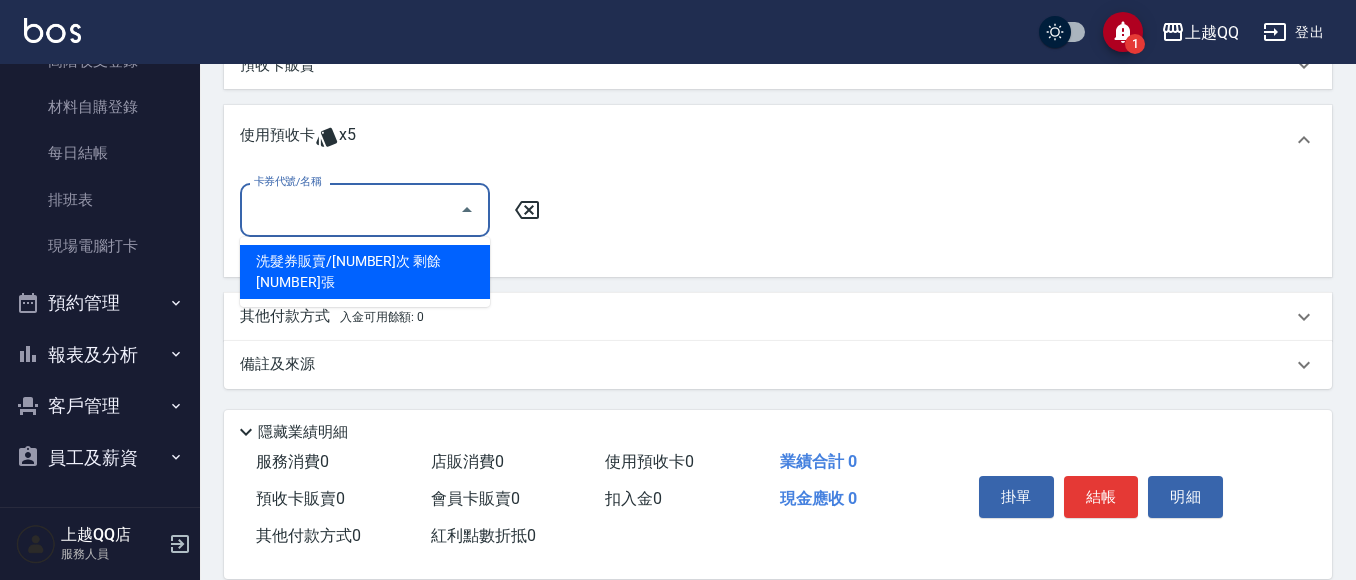 click on "洗髮券販賣/[NUMBER]次 剩餘[NUMBER]張" at bounding box center [365, 272] 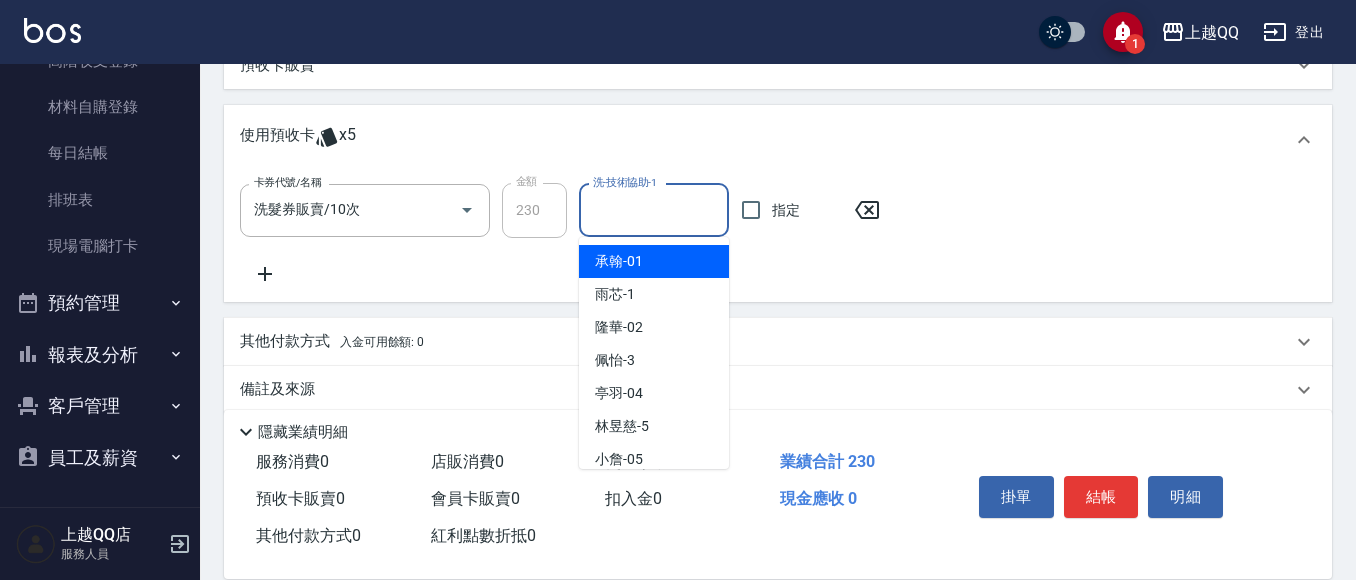 drag, startPoint x: 671, startPoint y: 215, endPoint x: 749, endPoint y: 1, distance: 227.77182 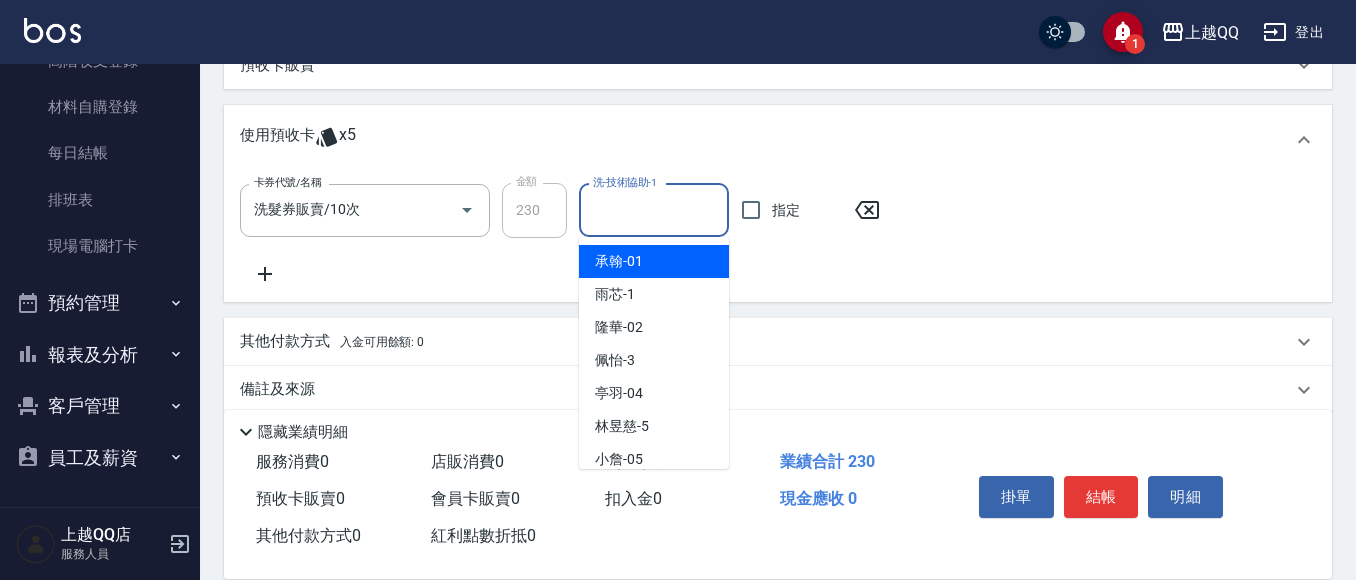 click on "洗-技術協助-1" at bounding box center [654, 210] 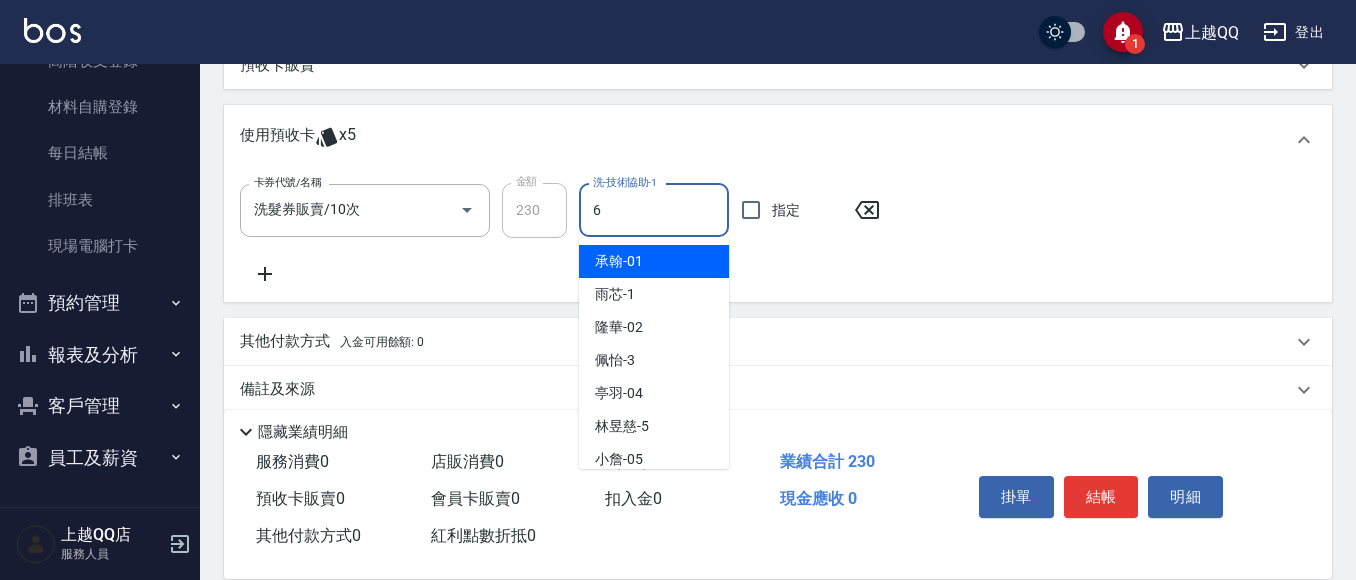 type on "欣樺-6" 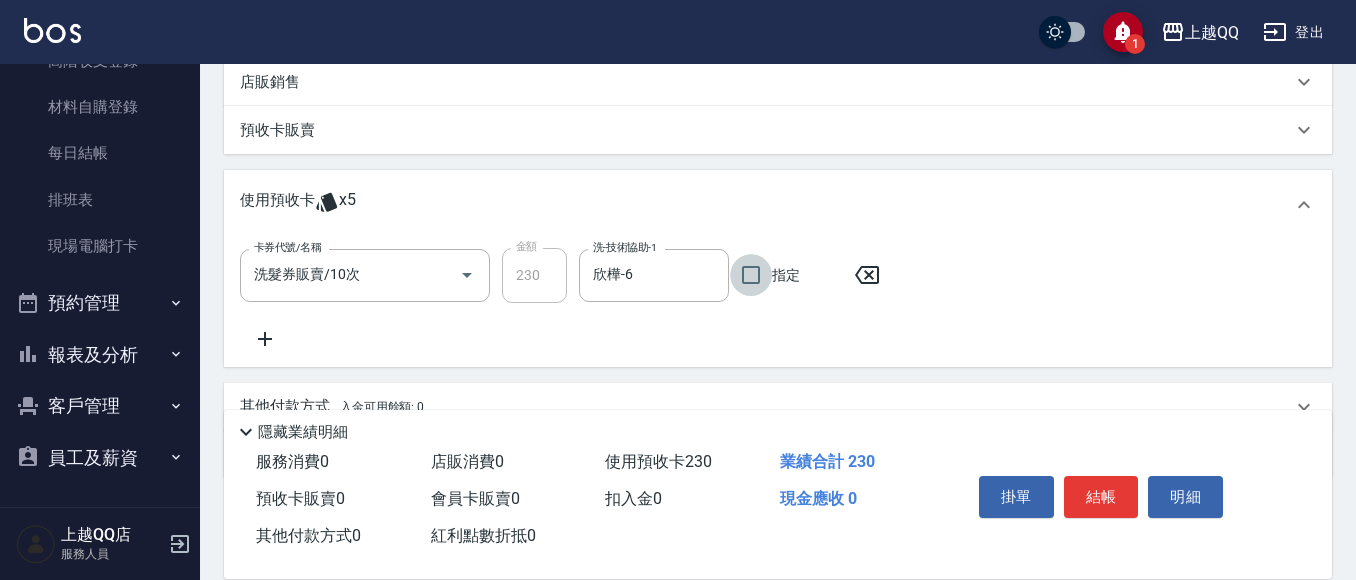 scroll, scrollTop: 531, scrollLeft: 0, axis: vertical 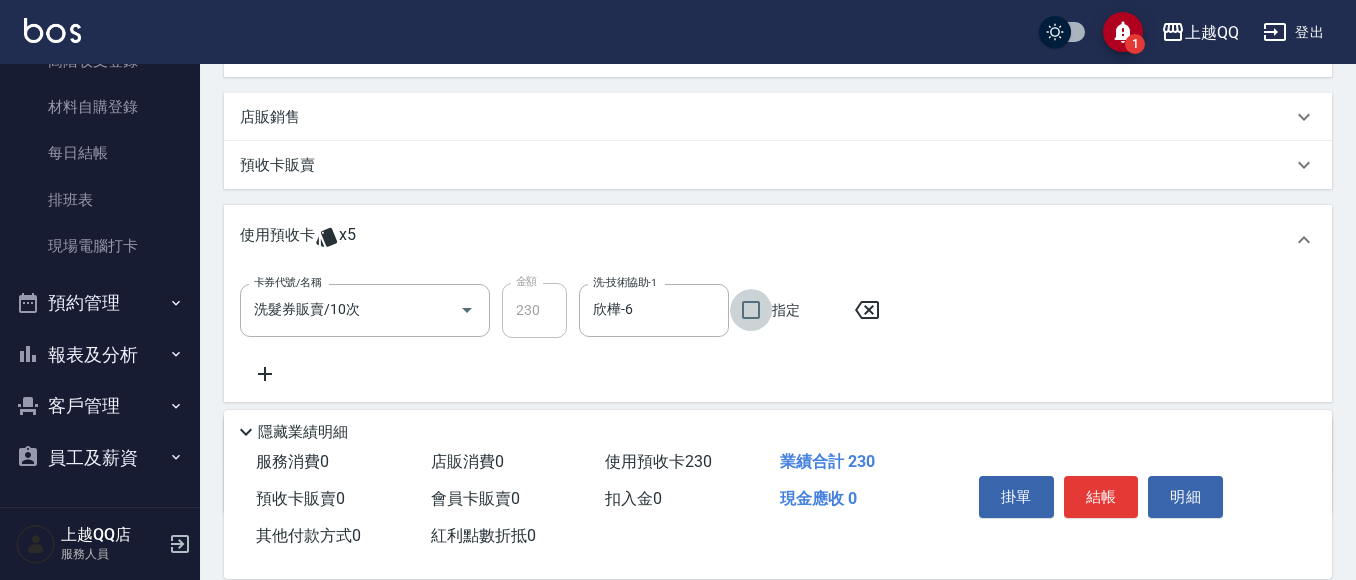 click on "預收卡販賣" at bounding box center (277, 165) 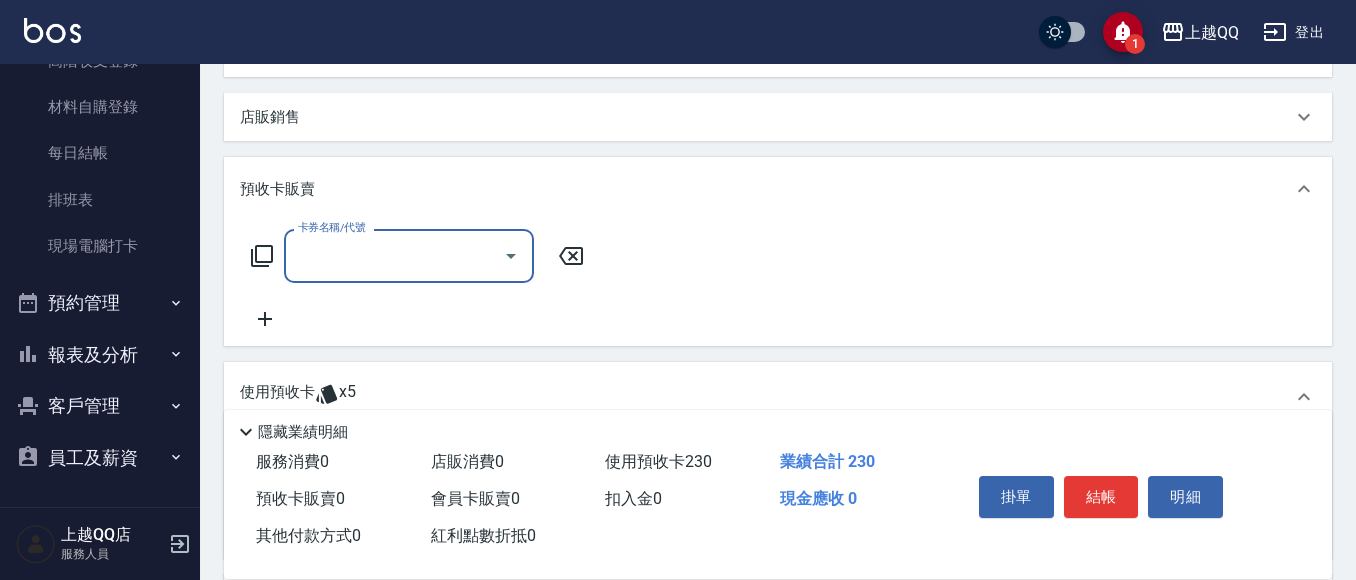 scroll, scrollTop: 0, scrollLeft: 0, axis: both 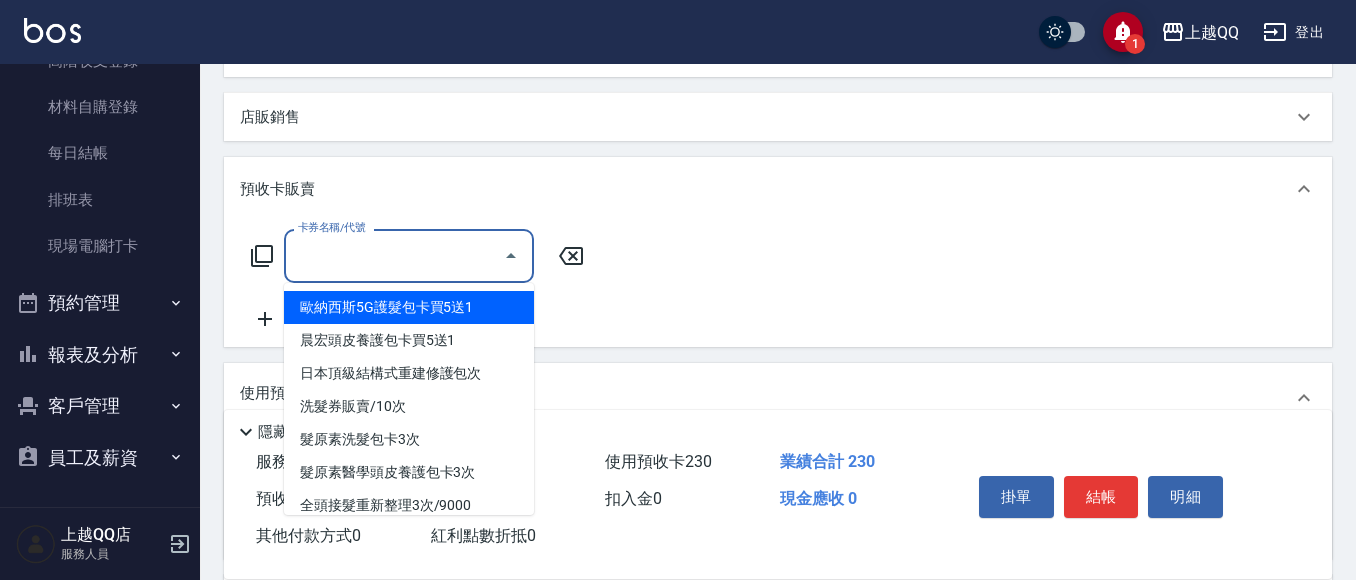 click on "卡券名稱/代號" at bounding box center (394, 255) 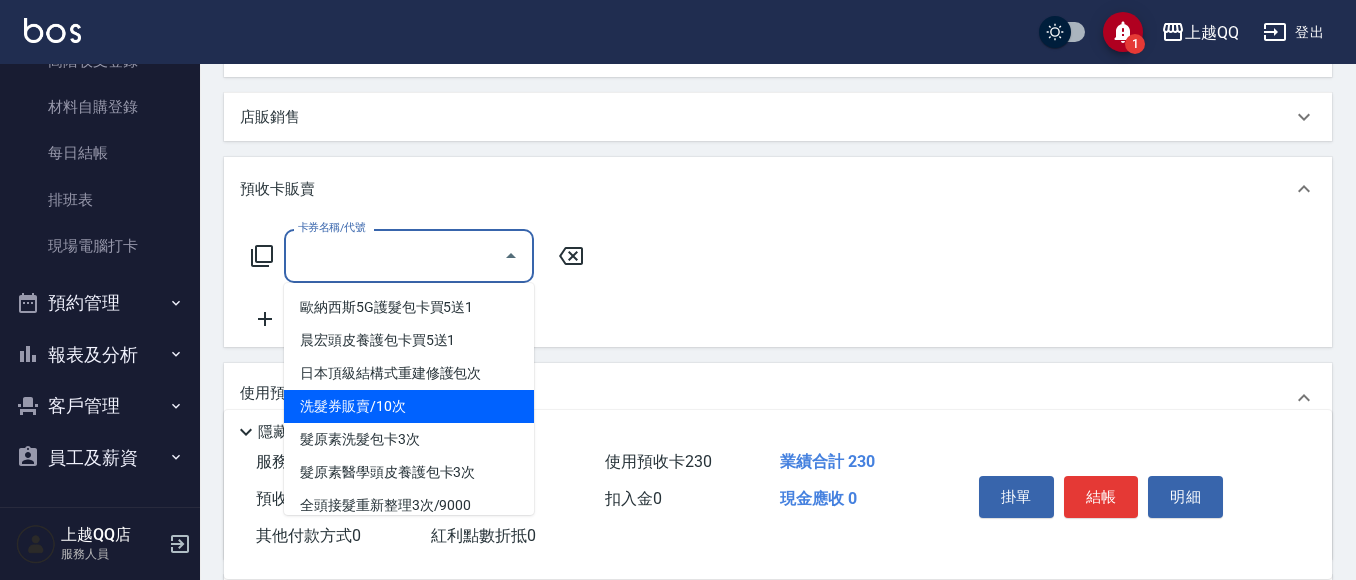 drag, startPoint x: 393, startPoint y: 402, endPoint x: 699, endPoint y: 274, distance: 331.69263 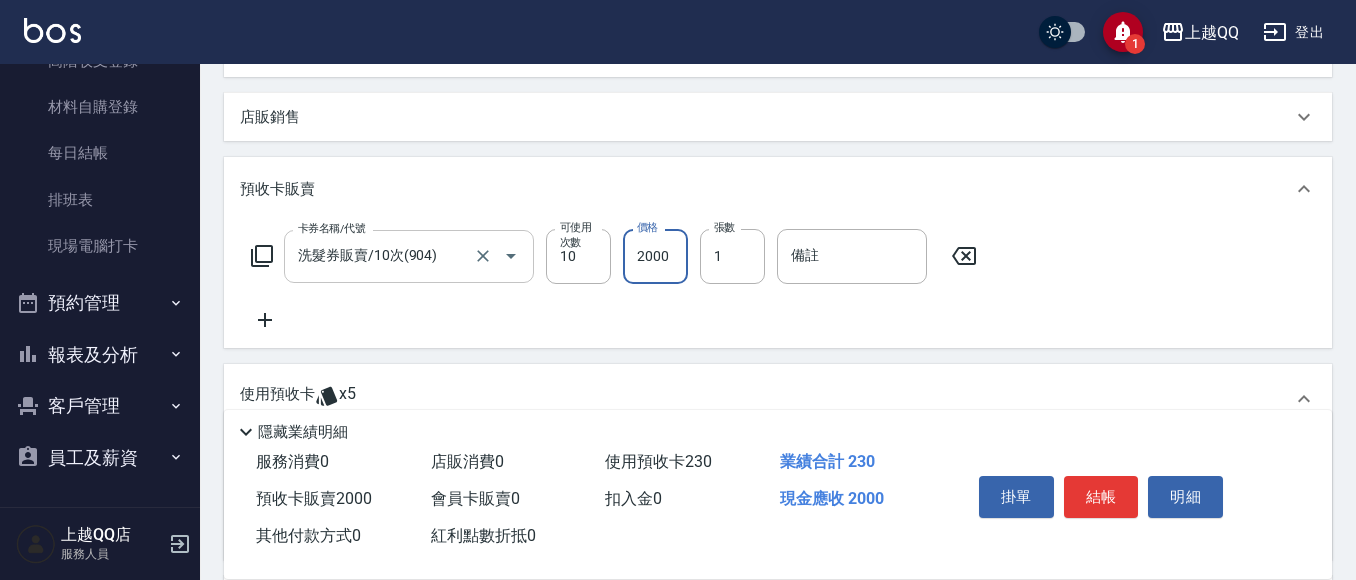 drag, startPoint x: 639, startPoint y: 259, endPoint x: 510, endPoint y: 276, distance: 130.11533 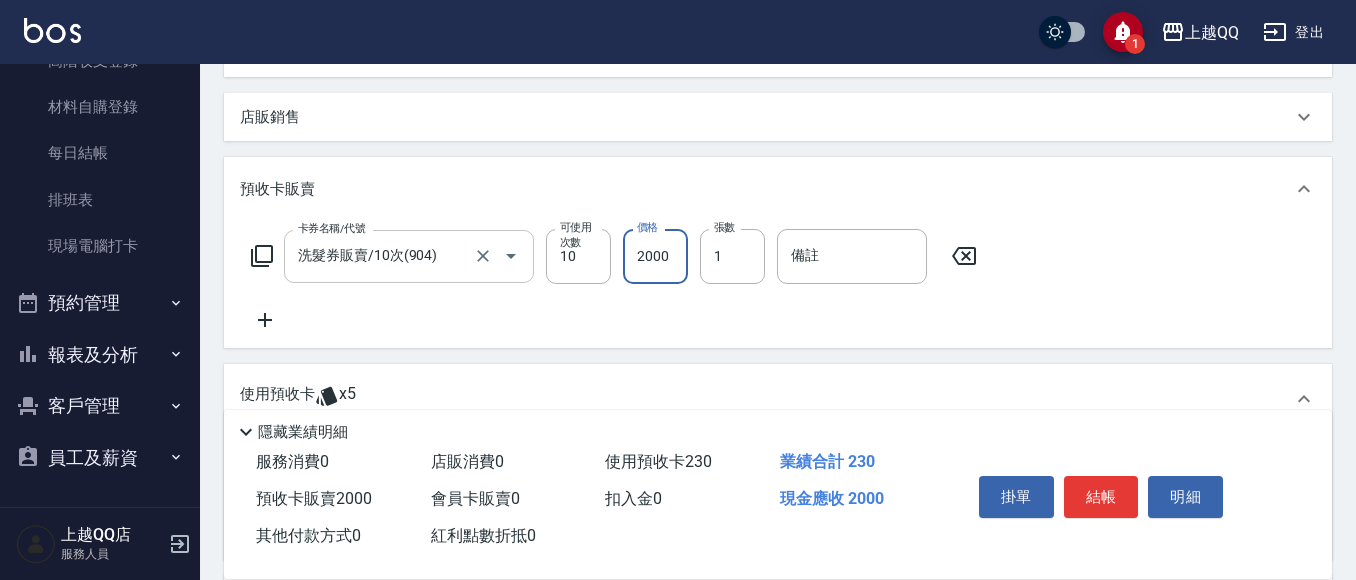 click on "2000" at bounding box center [655, 256] 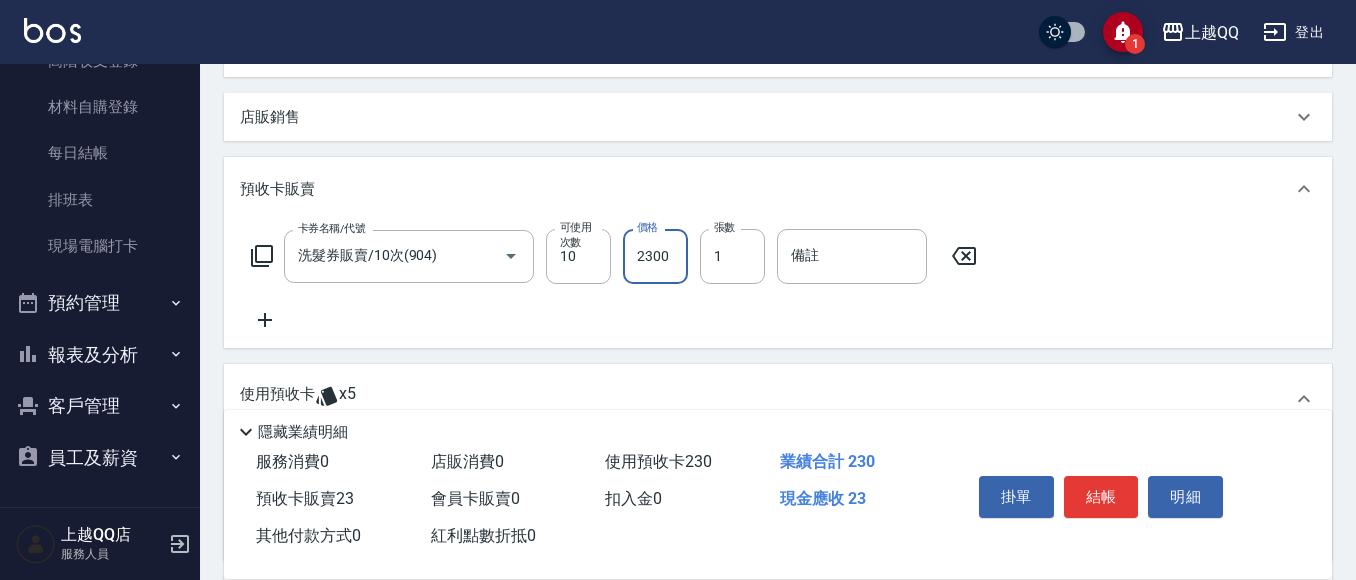 type on "2300" 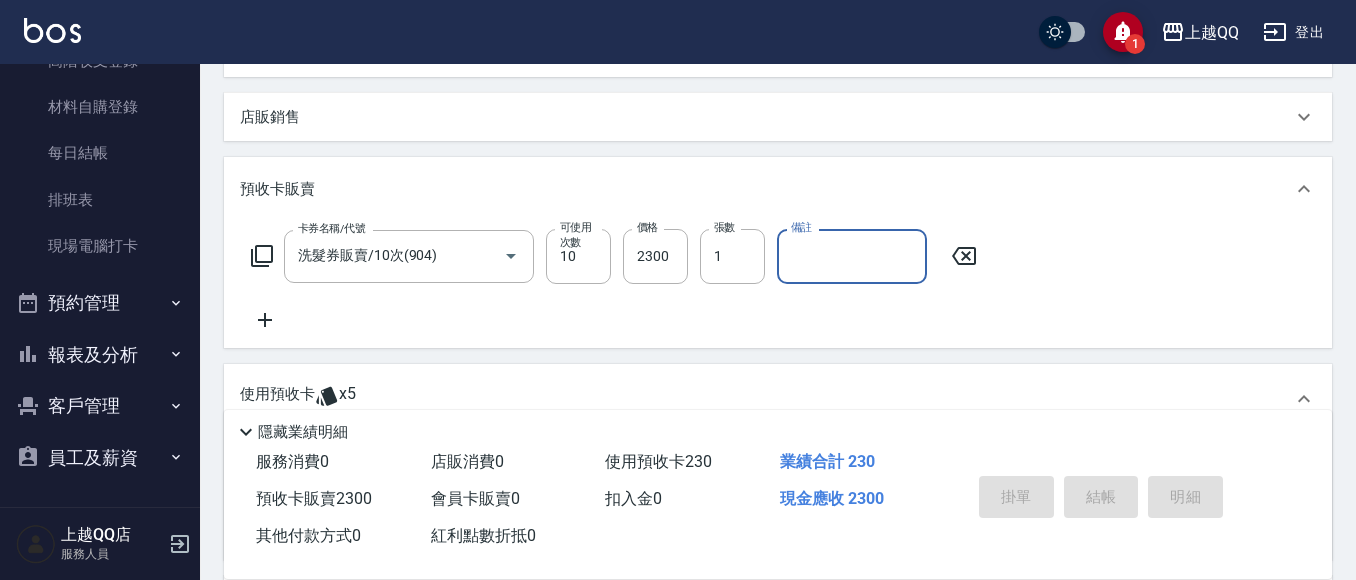 type on "[DATE] [TIME]" 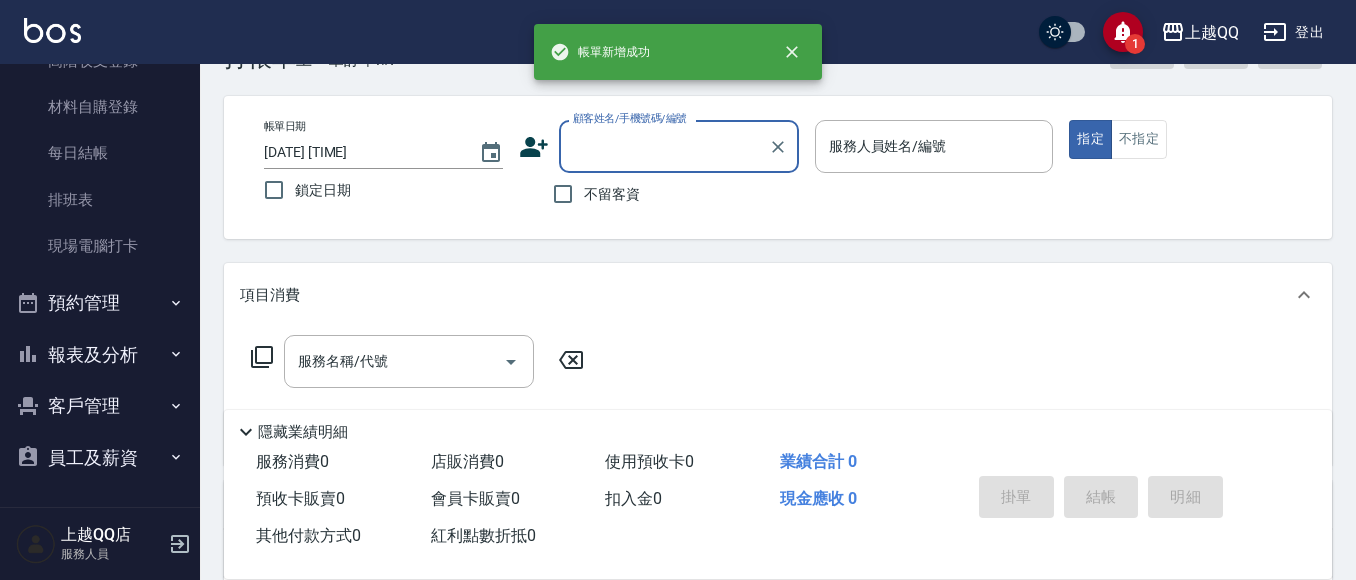 scroll, scrollTop: 100, scrollLeft: 0, axis: vertical 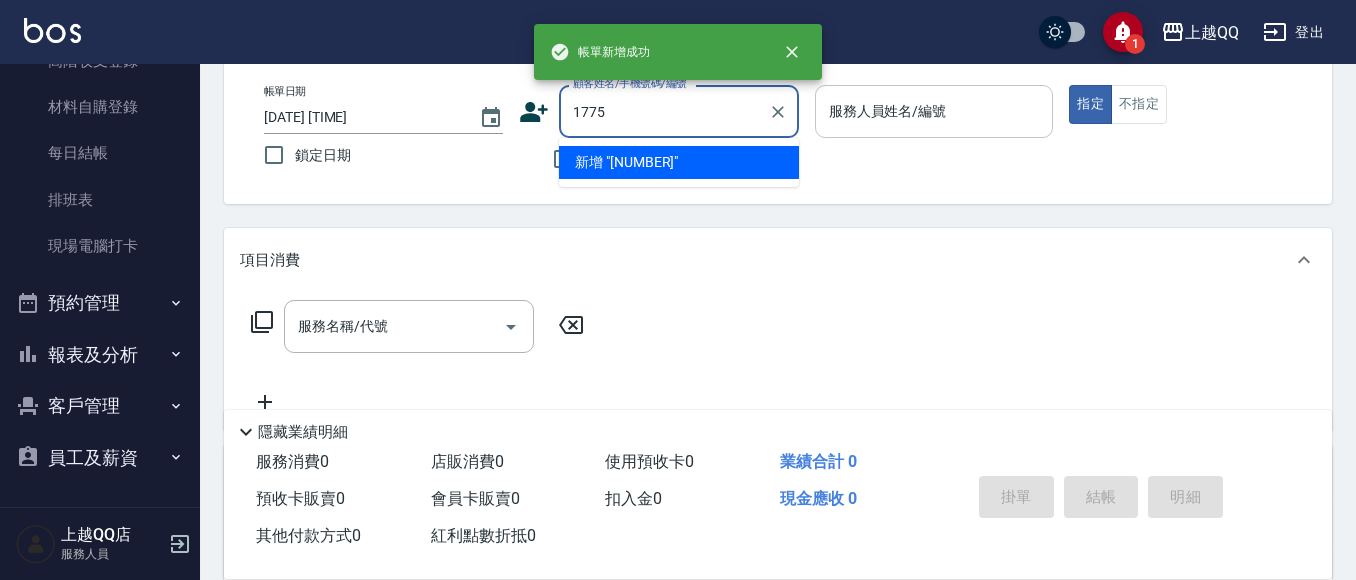 click on "指定" at bounding box center [1090, 104] 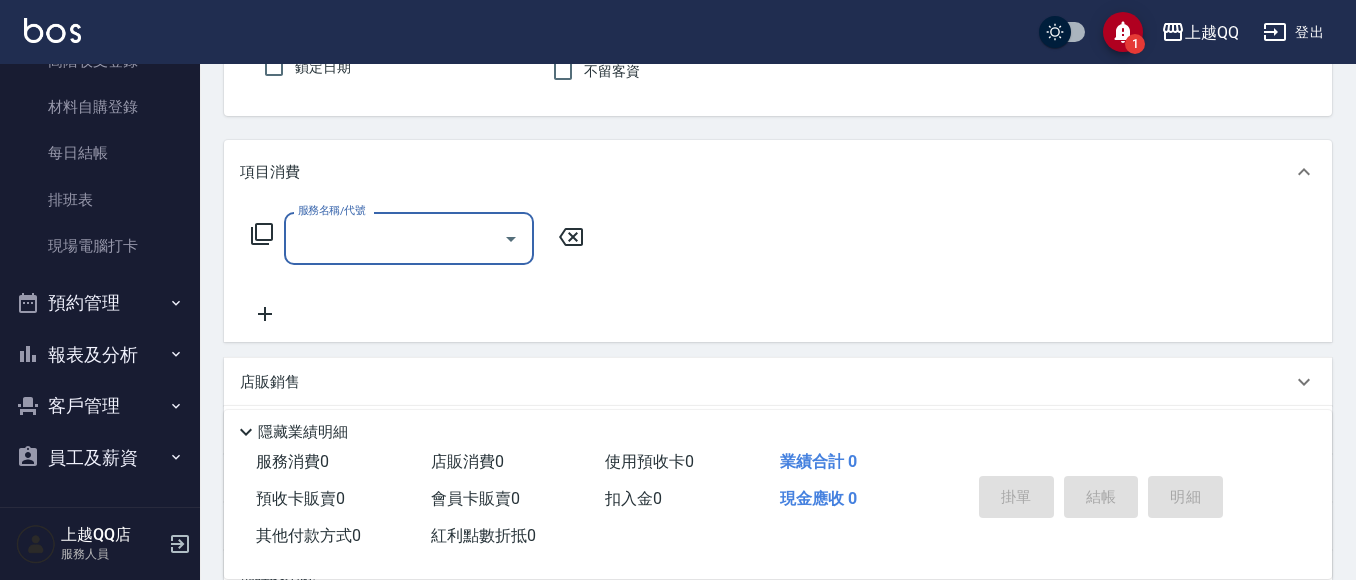 type on "[NAME]小姐/[PHONE]/[NUMBER]" 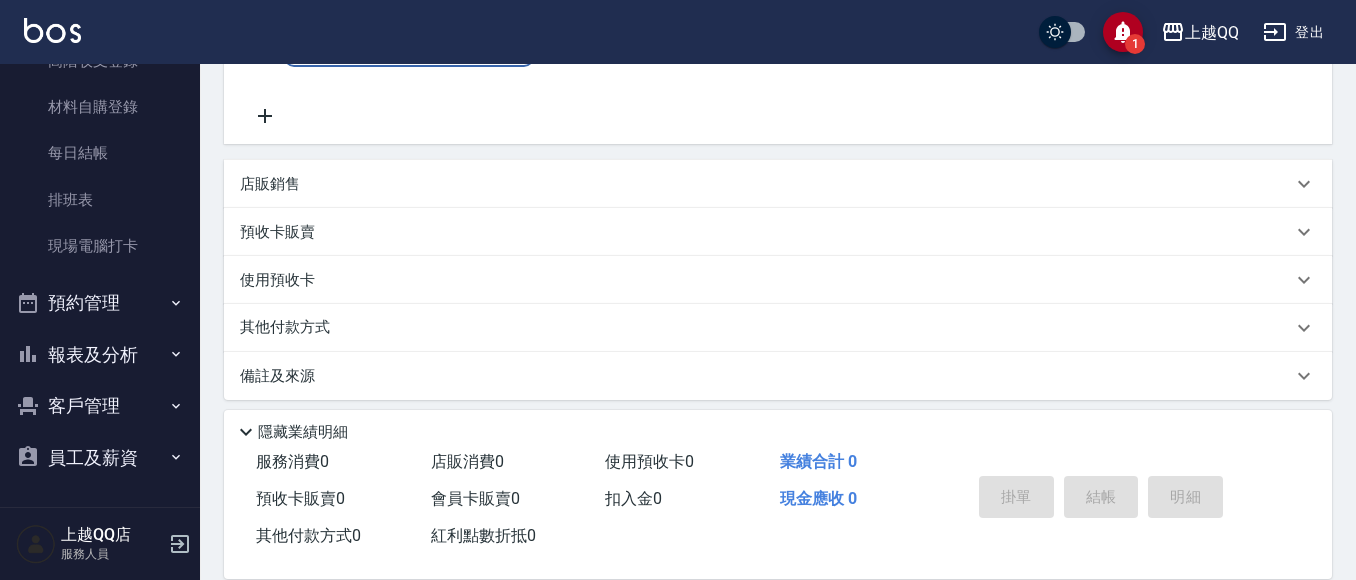 type on "欣樺-6" 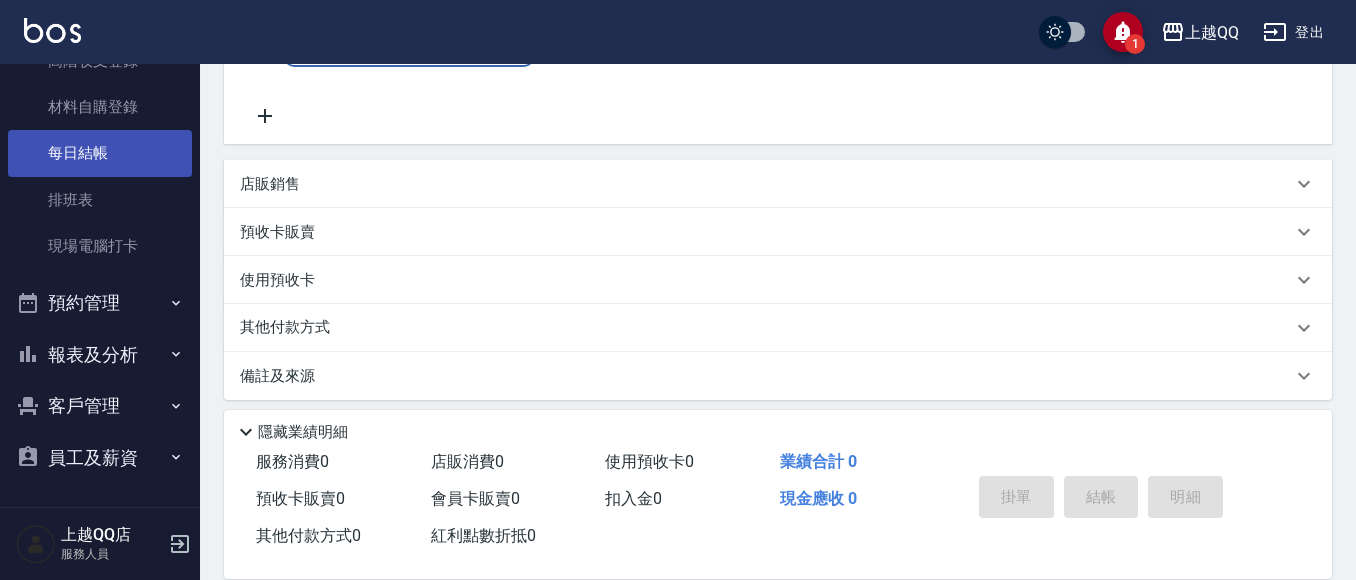 scroll, scrollTop: 398, scrollLeft: 0, axis: vertical 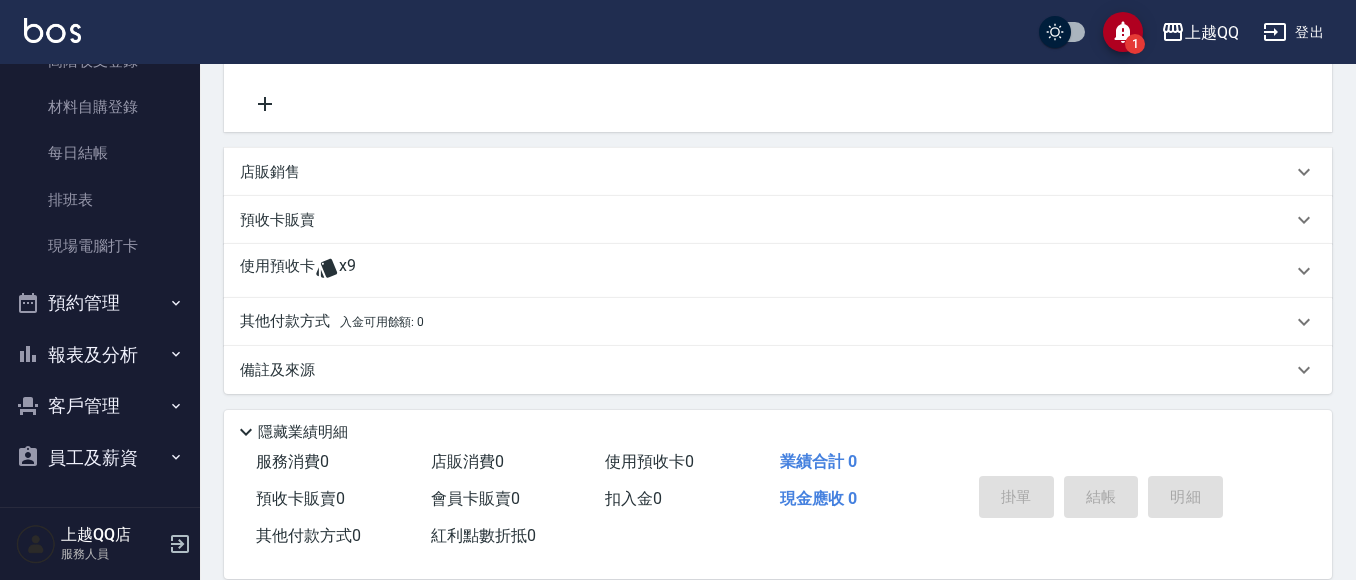 drag, startPoint x: 276, startPoint y: 265, endPoint x: 291, endPoint y: 289, distance: 28.301943 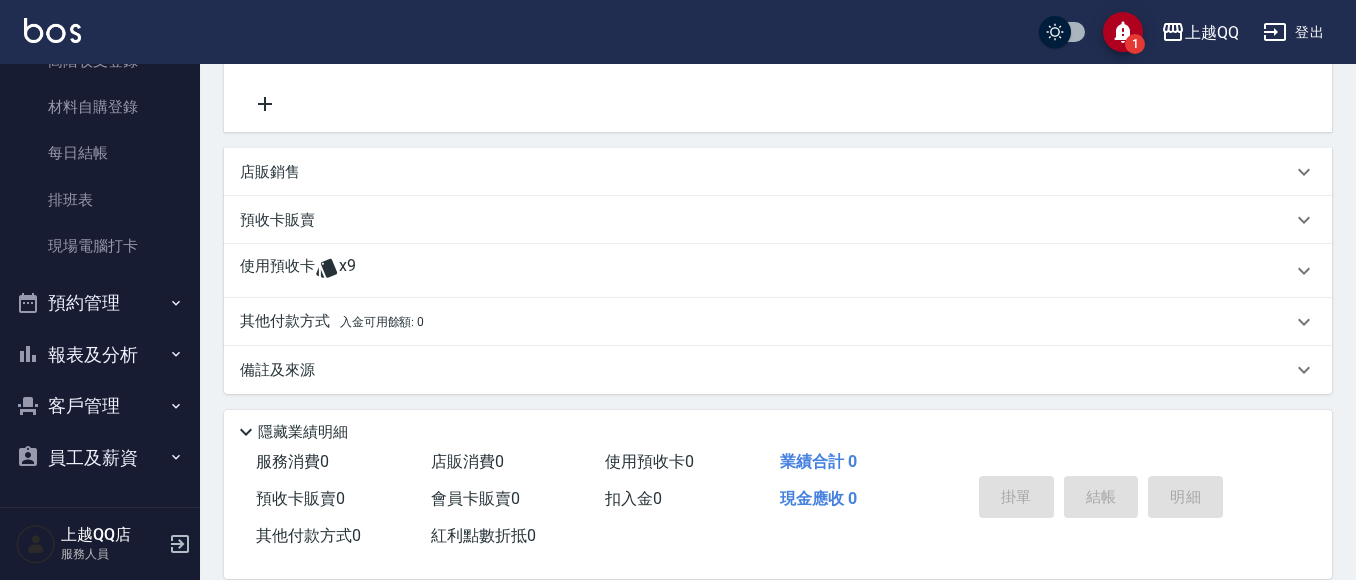 click on "使用預收卡" at bounding box center (277, 271) 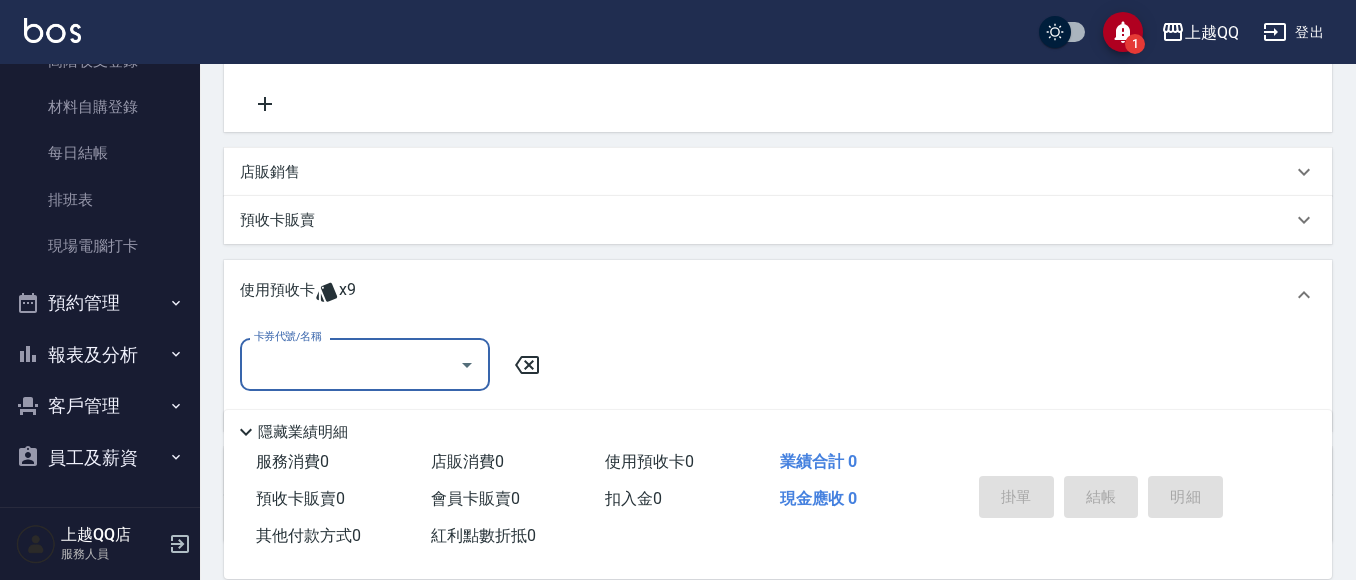 scroll, scrollTop: 0, scrollLeft: 0, axis: both 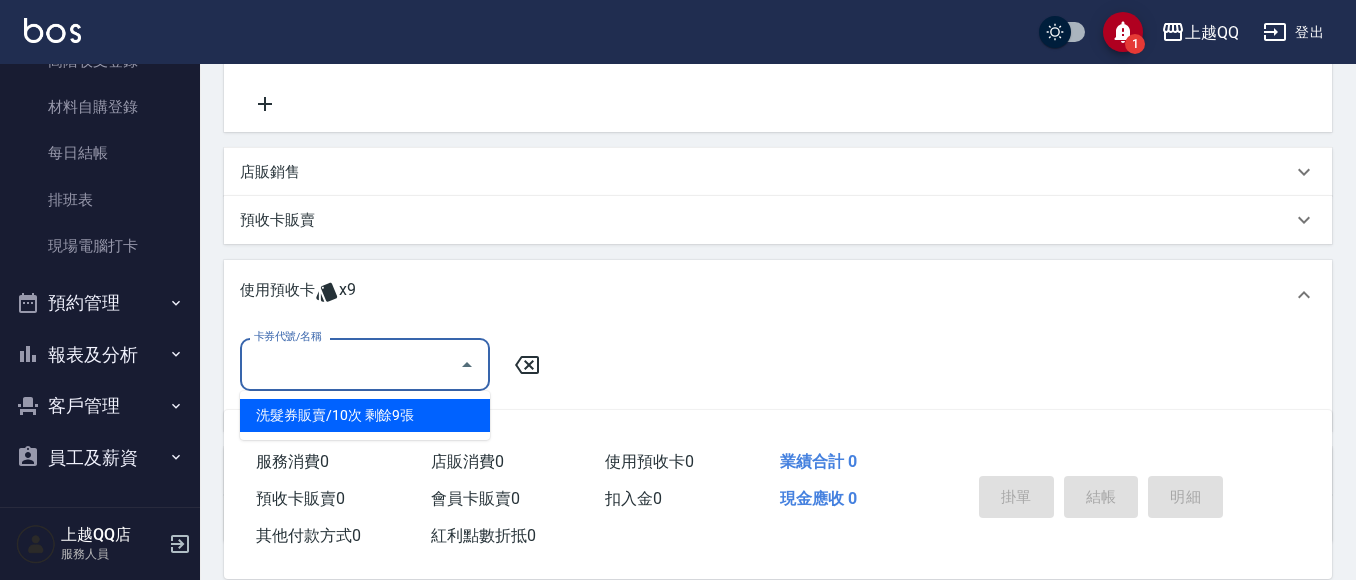 click on "卡券代號/名稱" at bounding box center (350, 364) 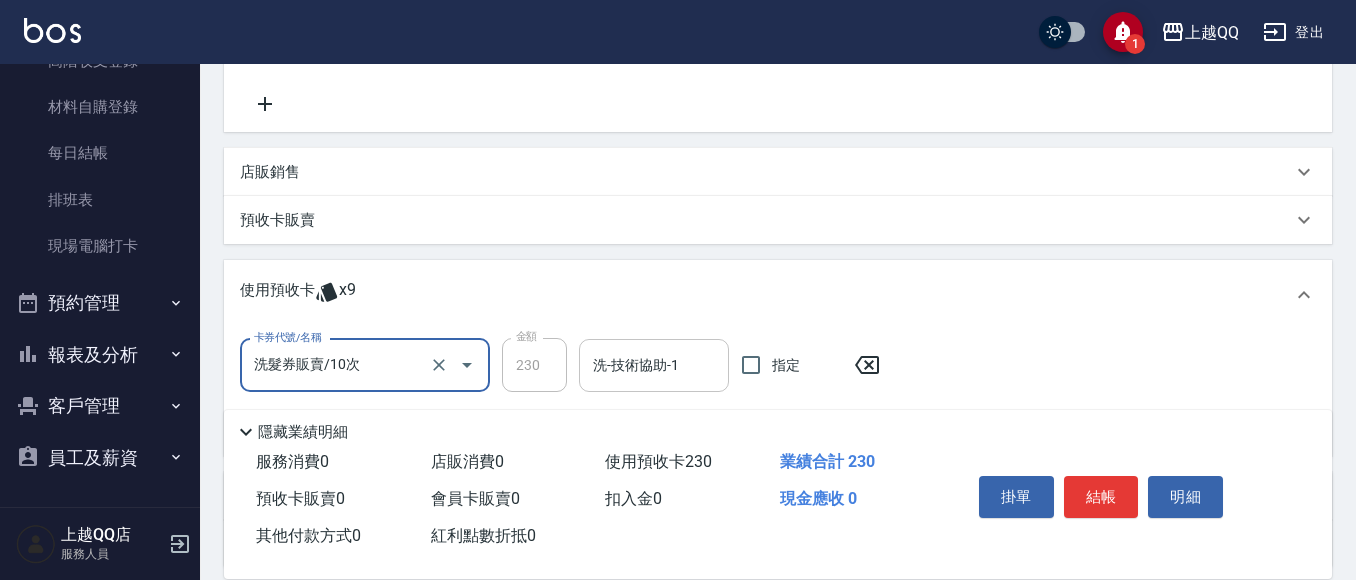 click on "洗-技術協助-1" at bounding box center (654, 365) 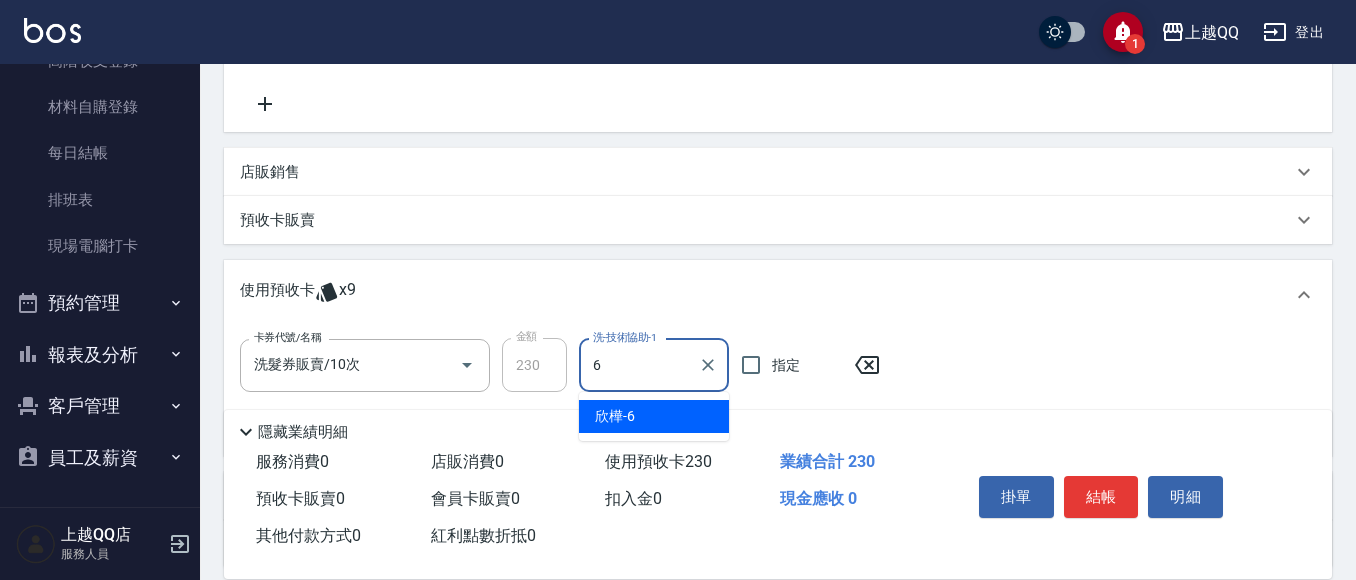 type on "欣樺-6" 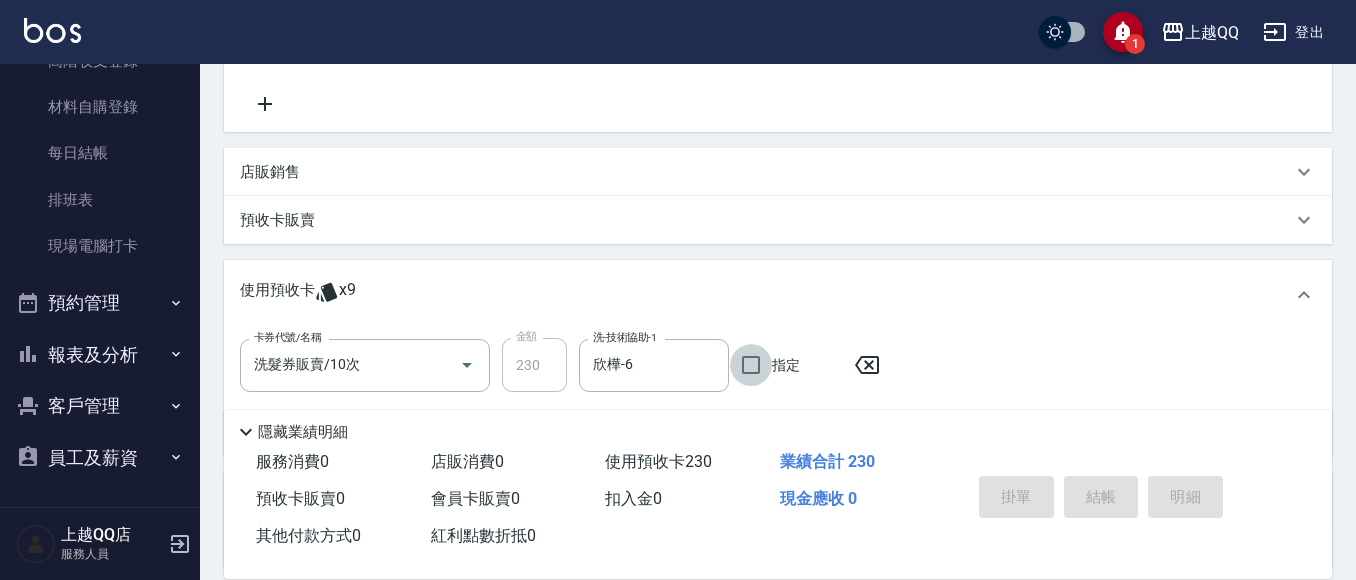 type 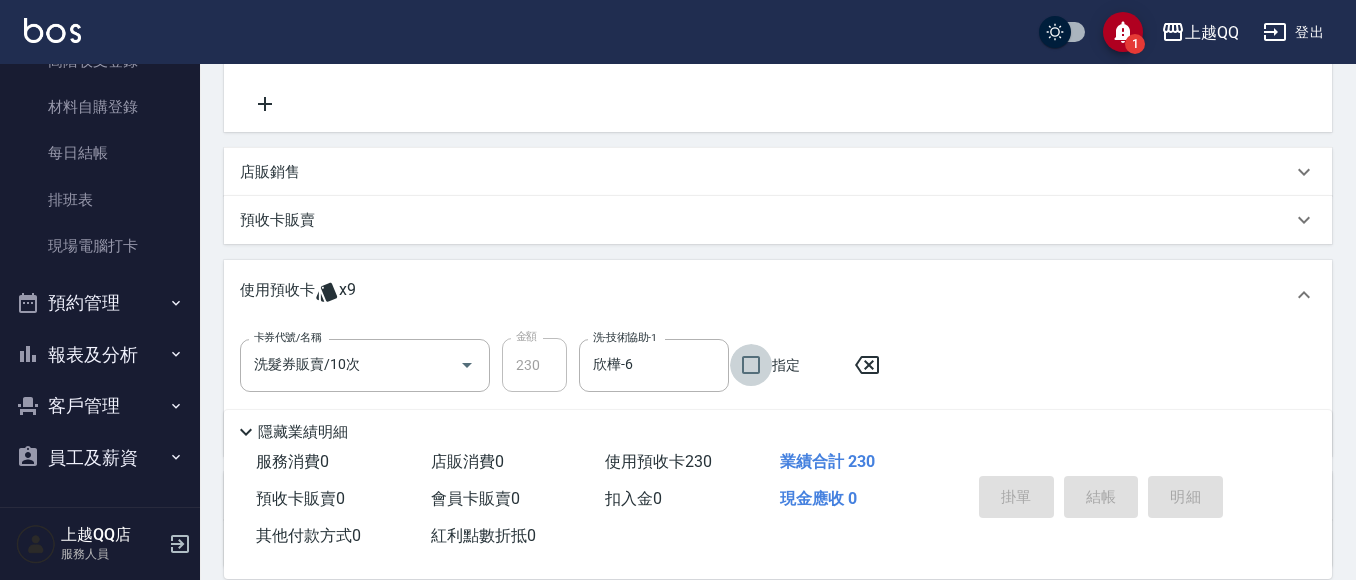 type 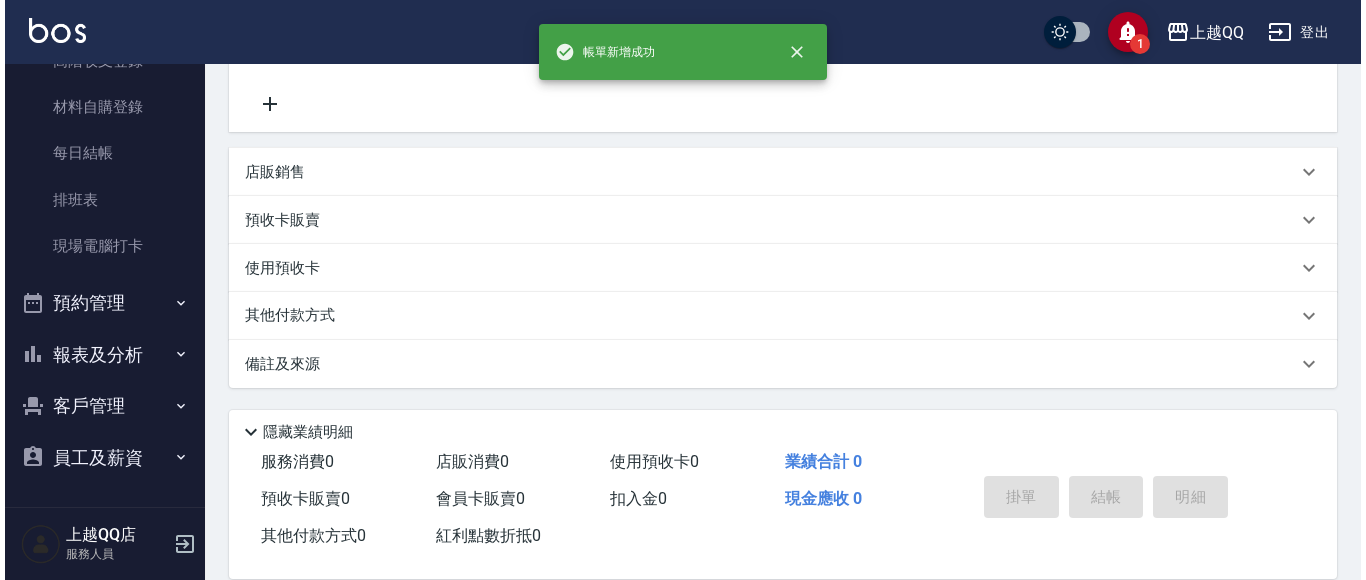 scroll, scrollTop: 0, scrollLeft: 0, axis: both 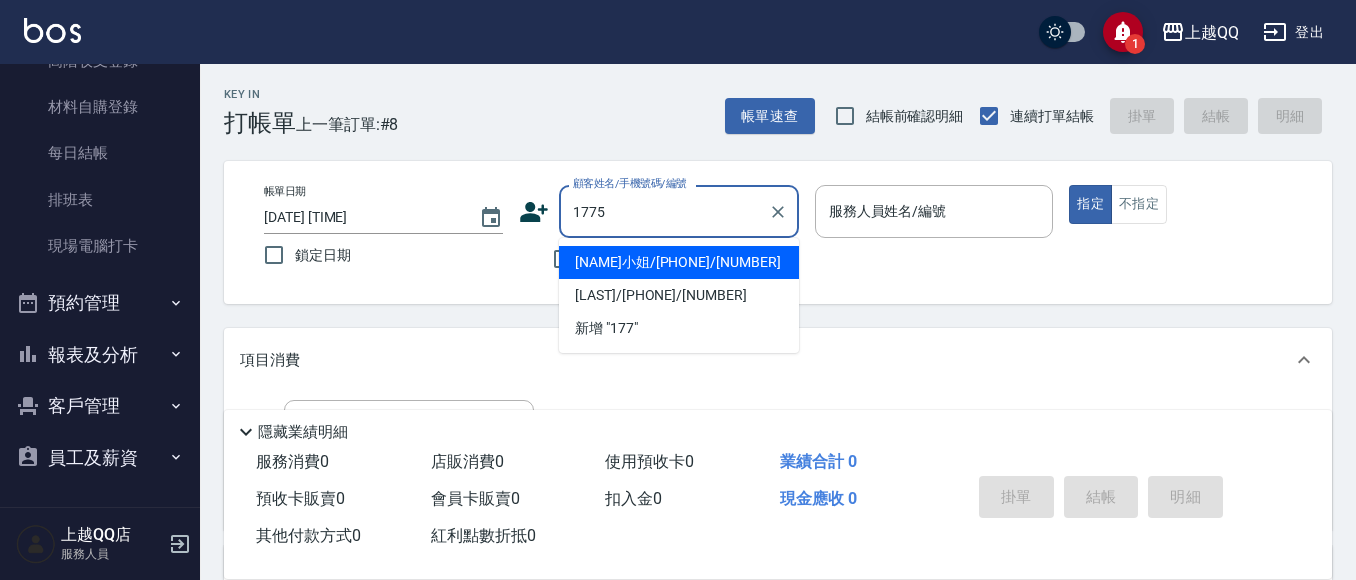 type on "[NAME]小姐/[PHONE]/[NUMBER]" 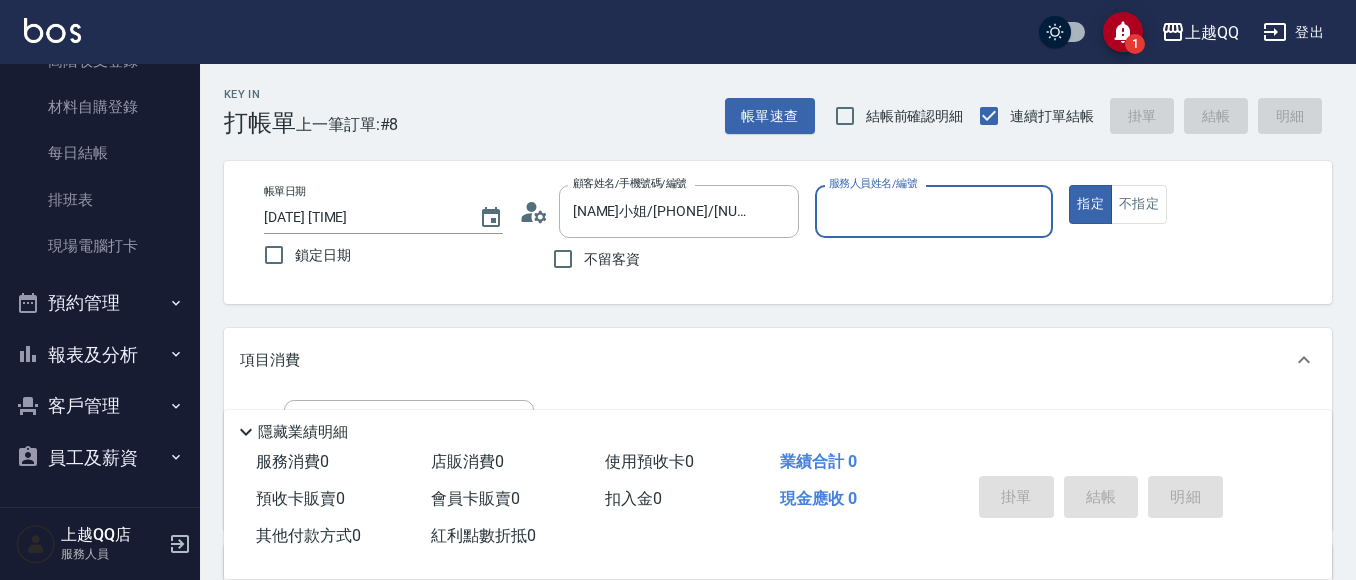 type on "欣樺-6" 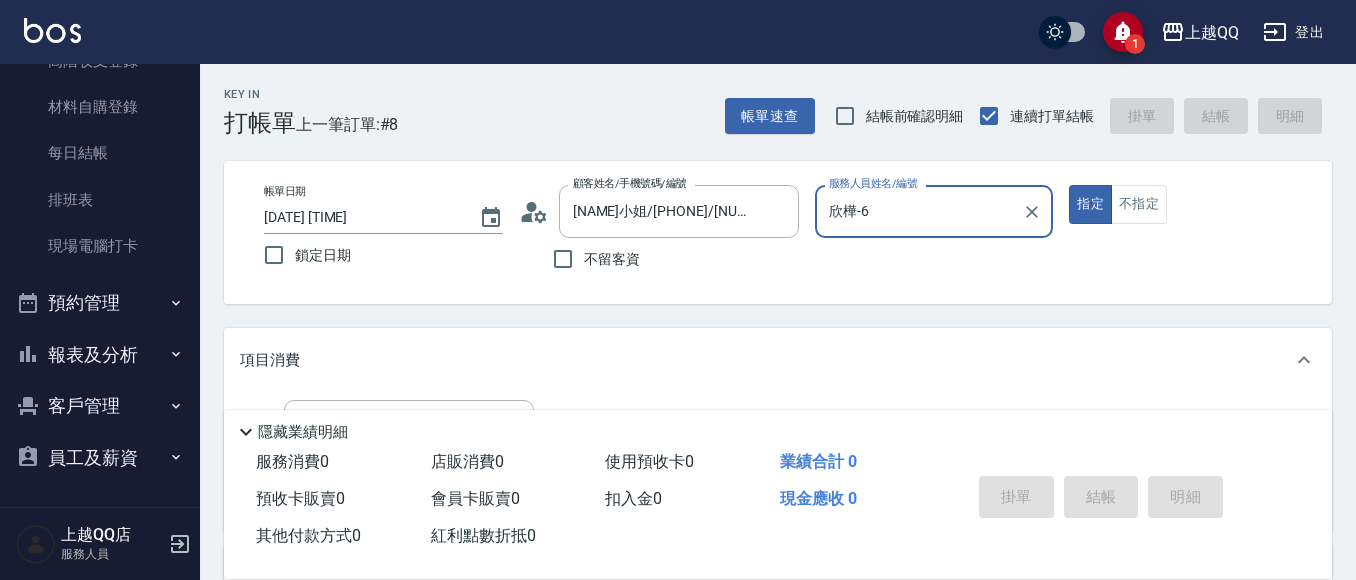 click 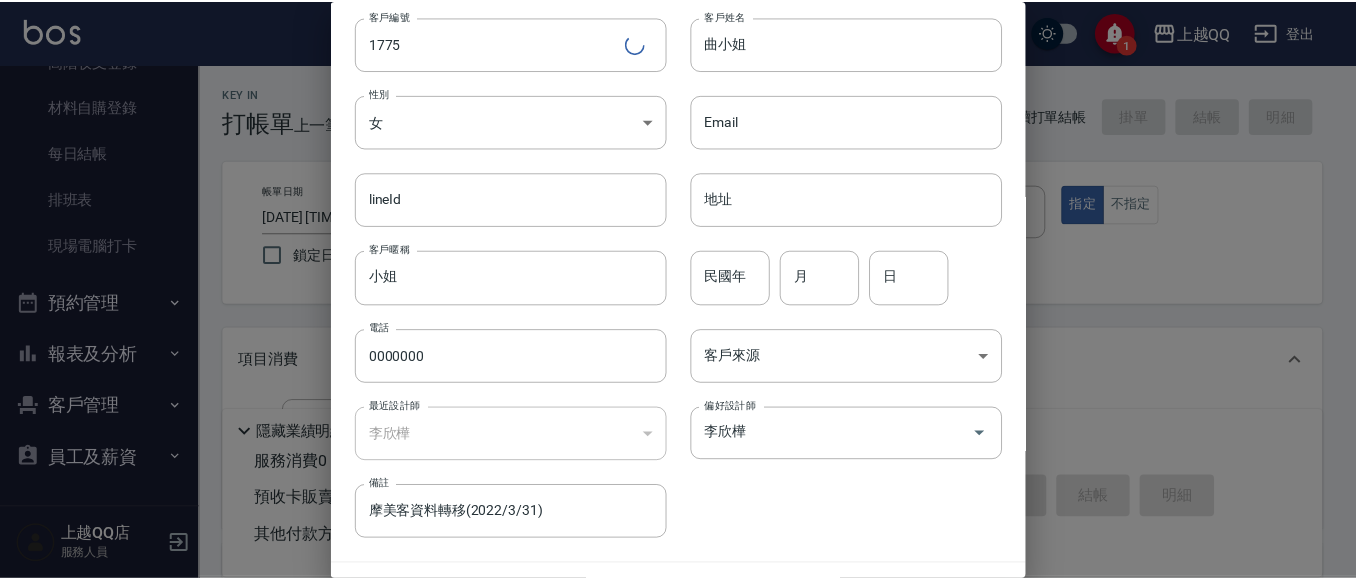scroll, scrollTop: 113, scrollLeft: 0, axis: vertical 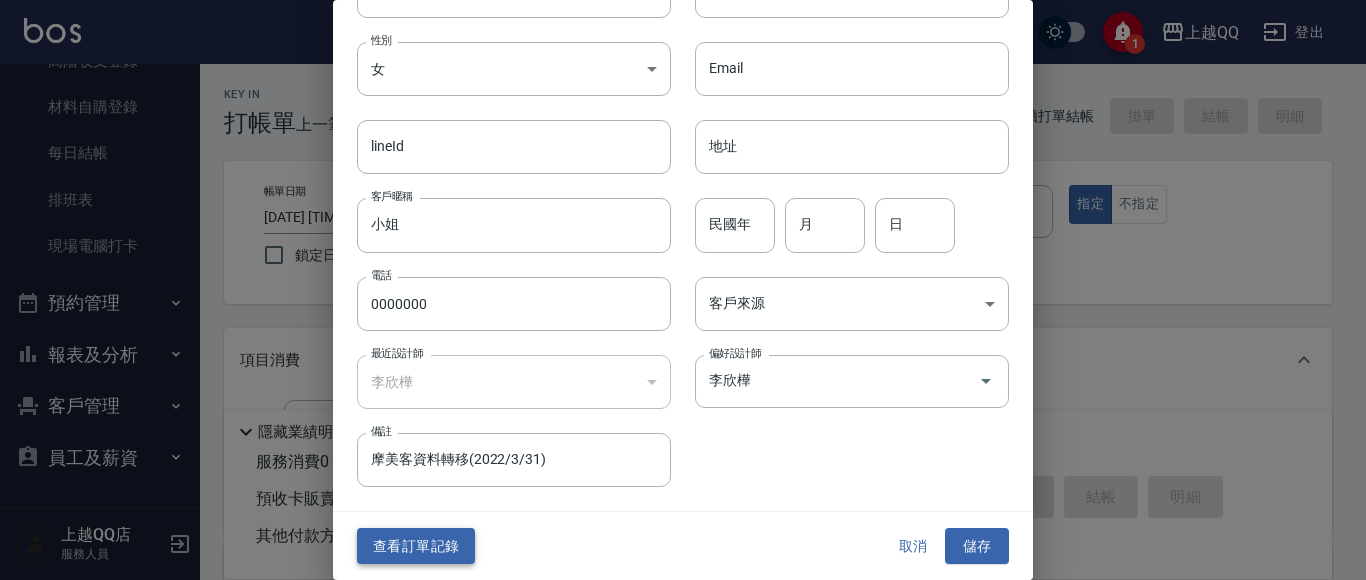 click on "查看訂單記錄" at bounding box center (416, 546) 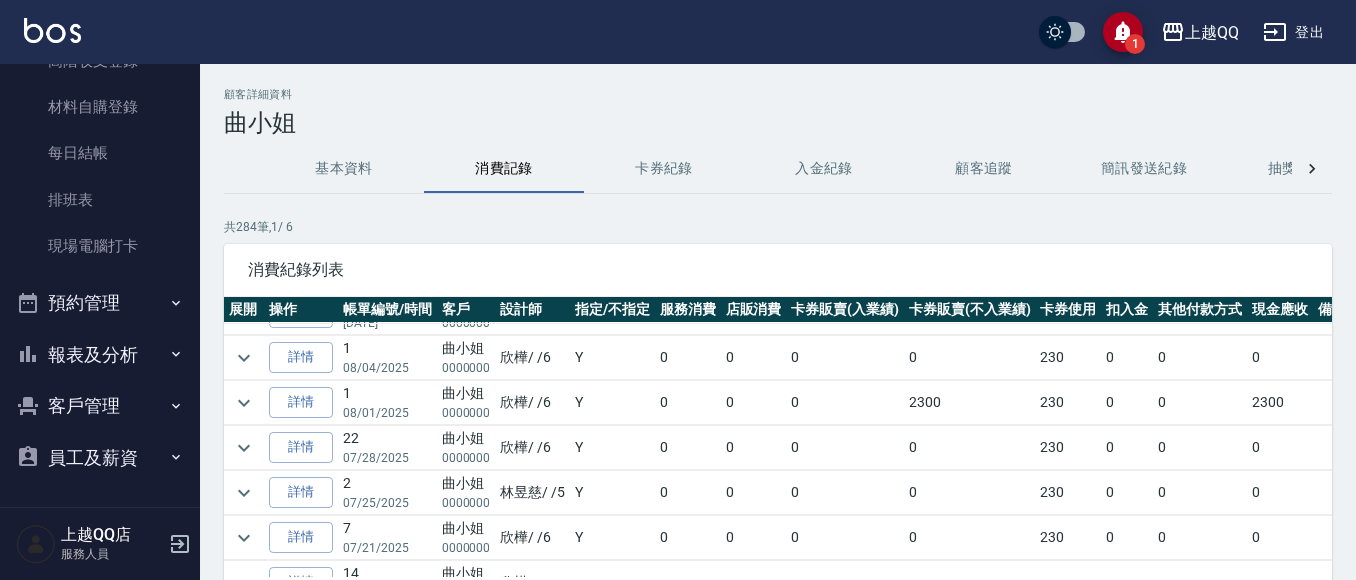 scroll, scrollTop: 0, scrollLeft: 0, axis: both 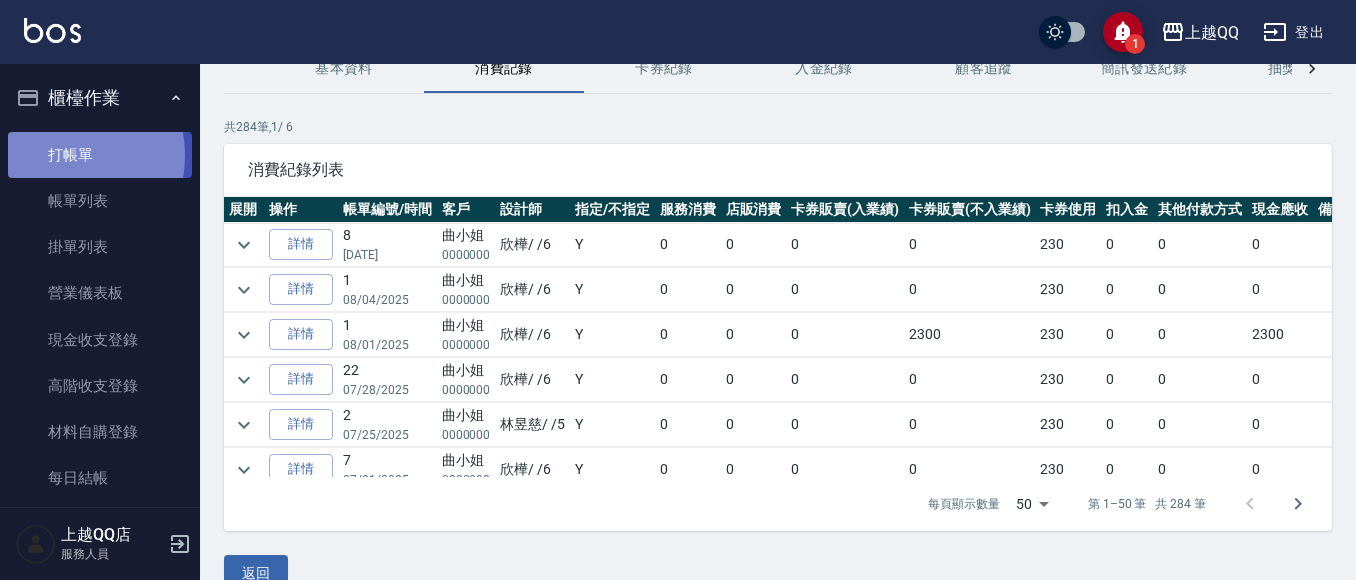 click on "打帳單" at bounding box center [100, 155] 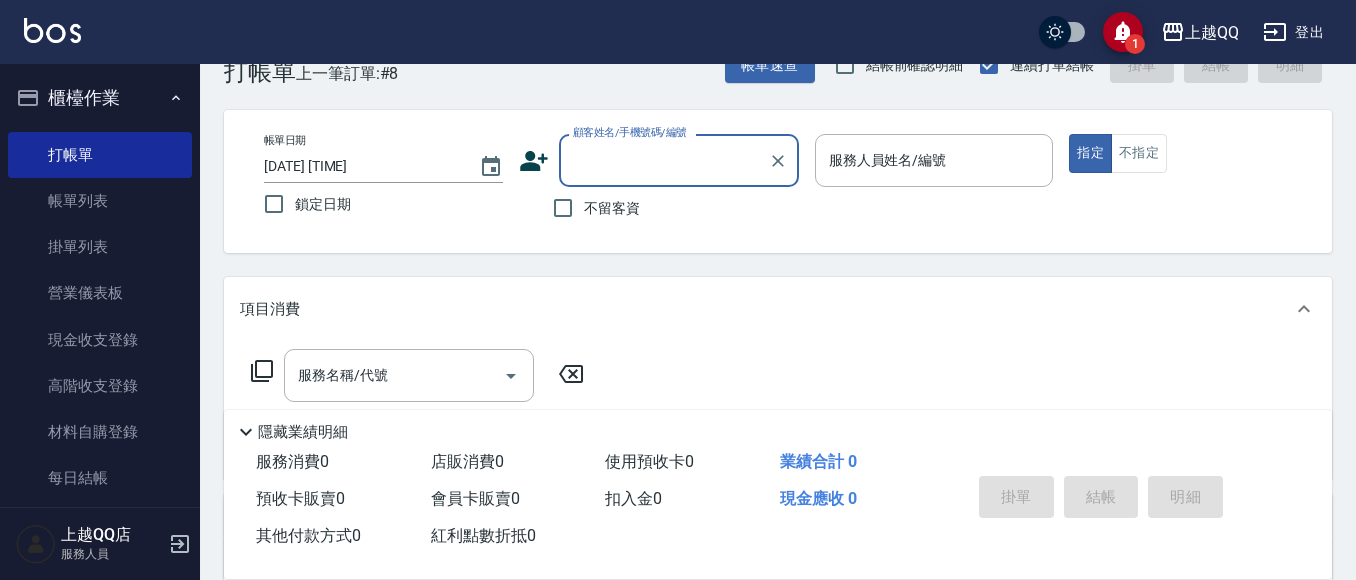 scroll, scrollTop: 100, scrollLeft: 0, axis: vertical 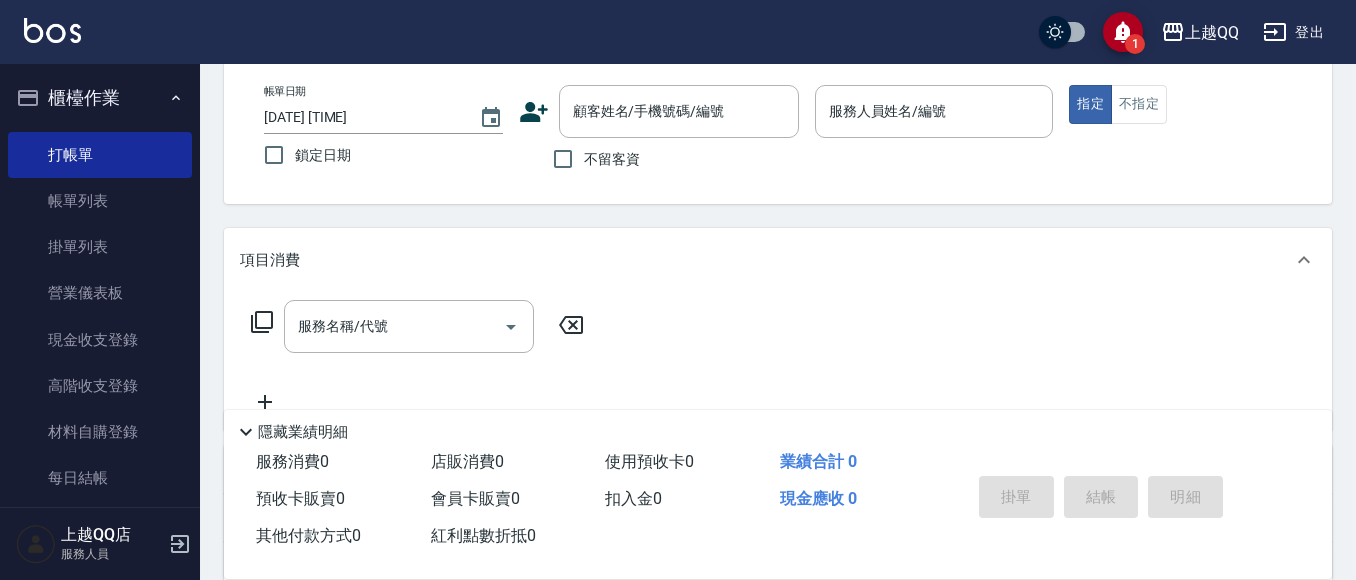 click on "不留客資" at bounding box center [612, 159] 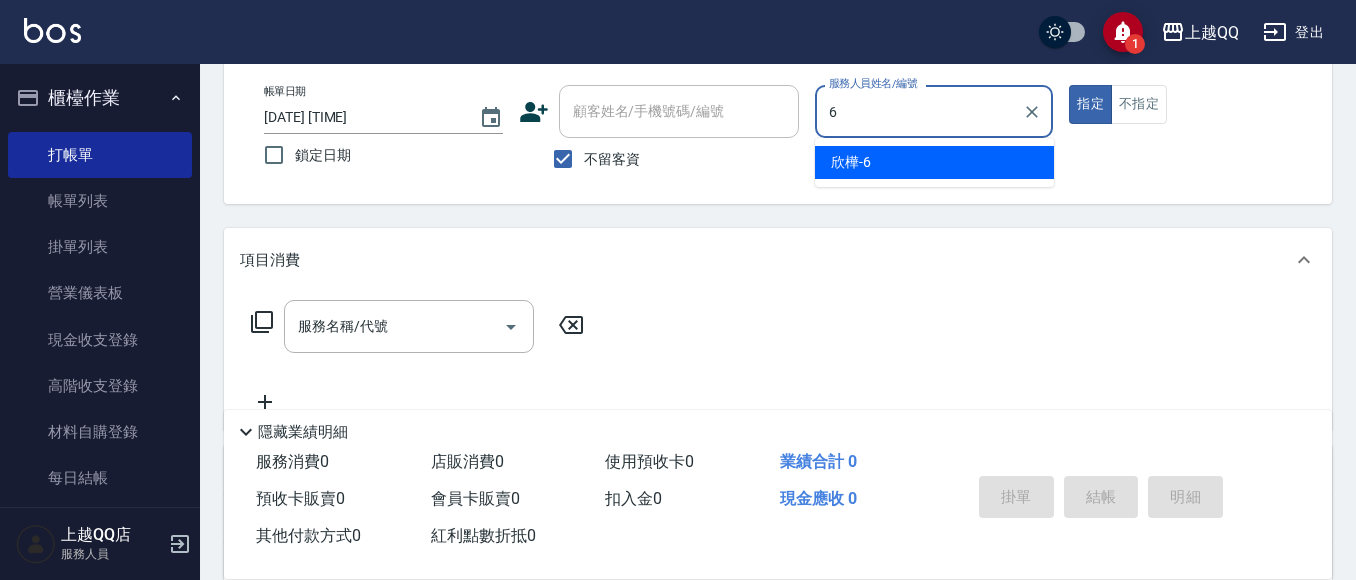 type on "欣樺-6" 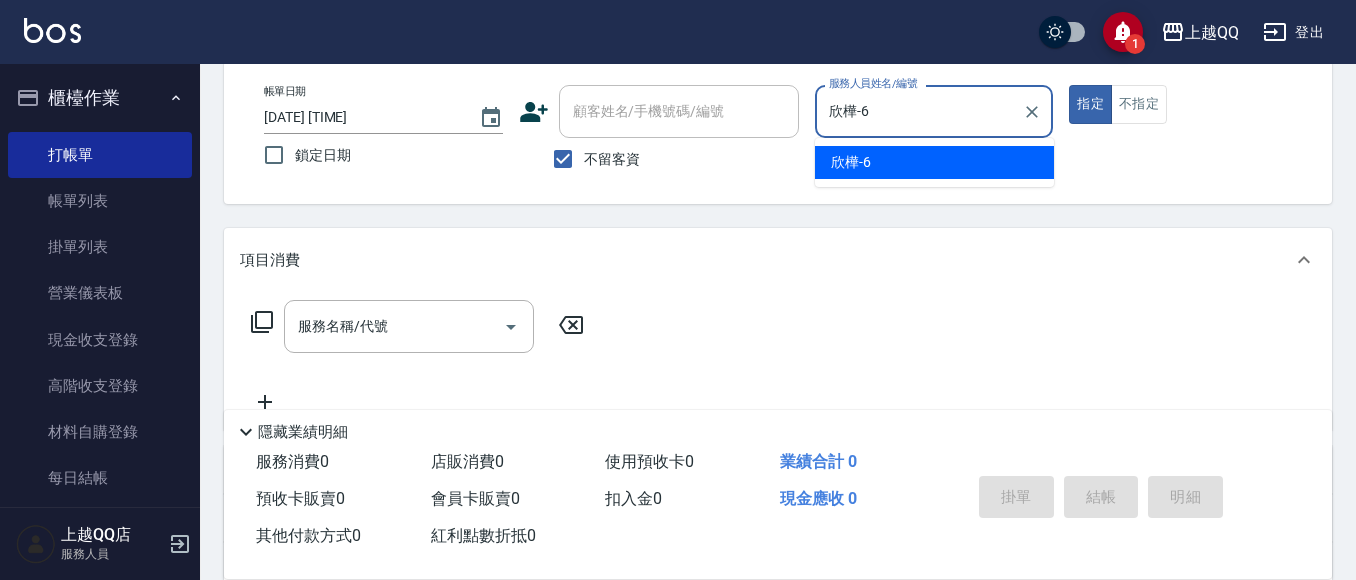 type on "true" 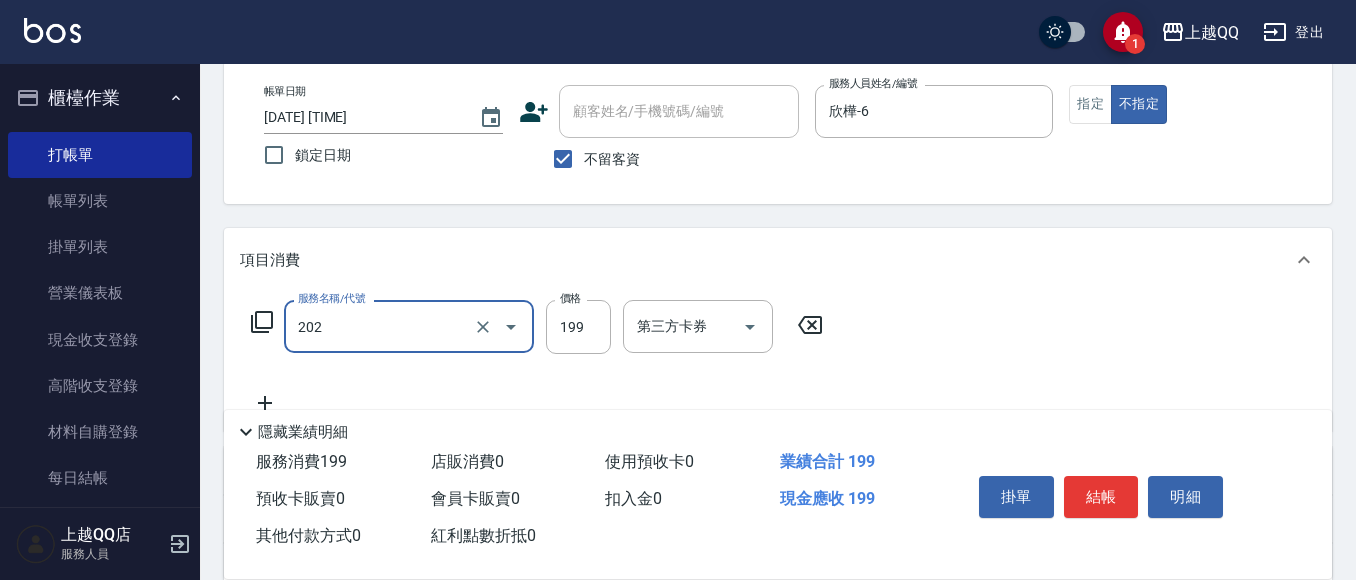 type on "不指定單剪(202)" 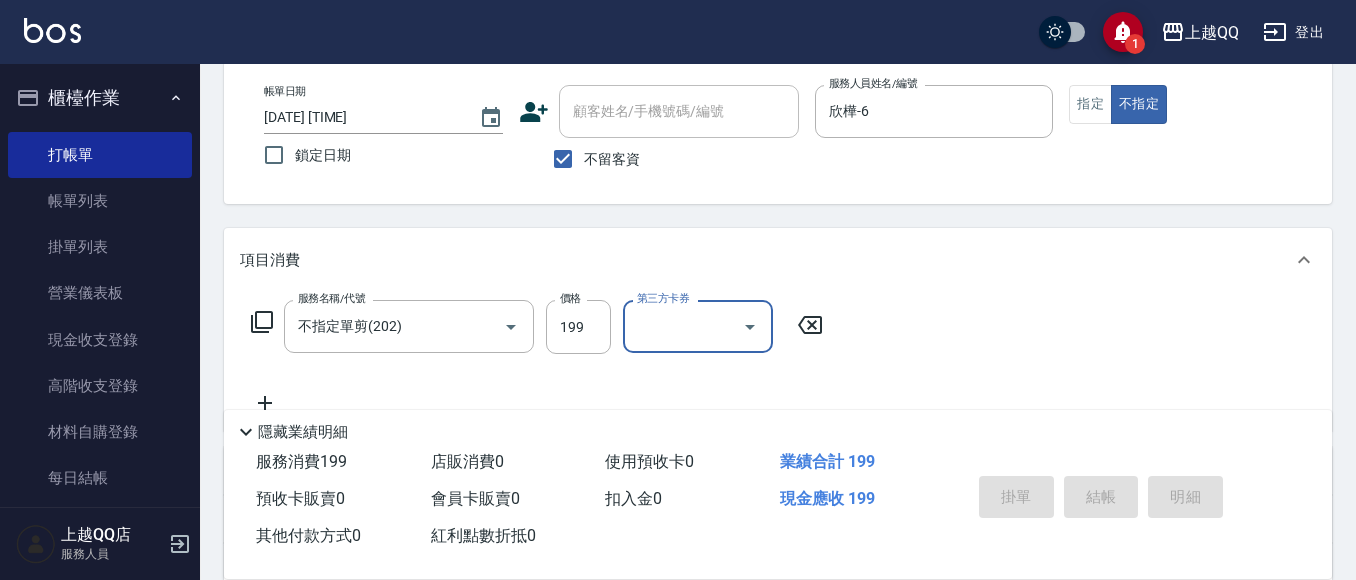 type 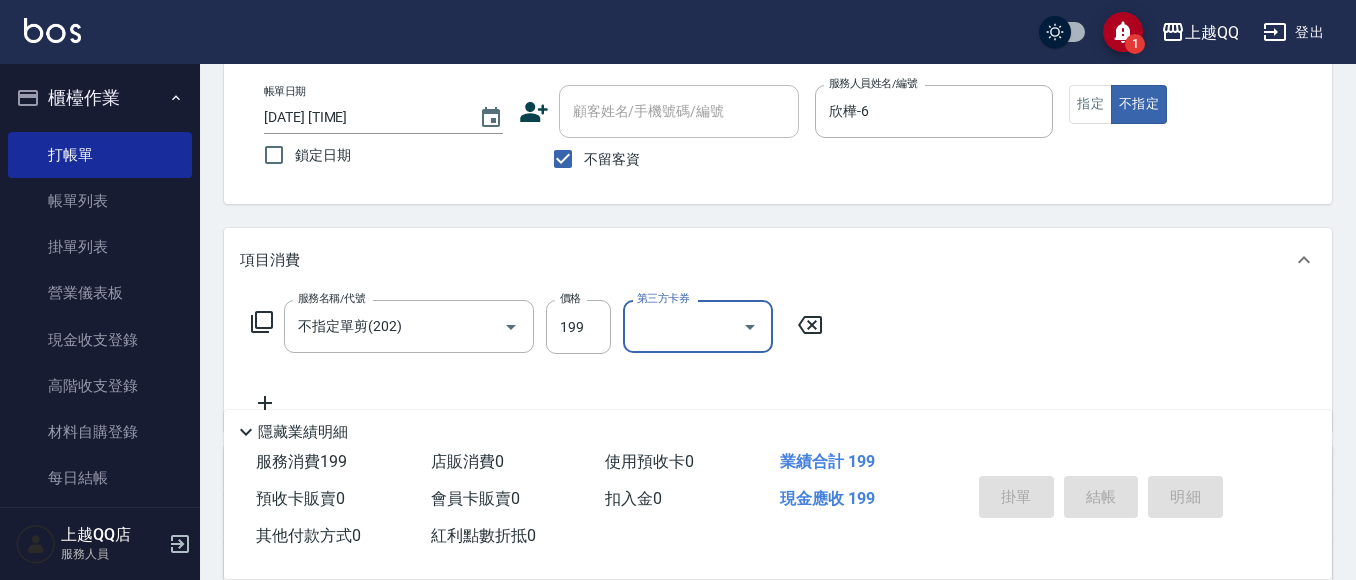 type 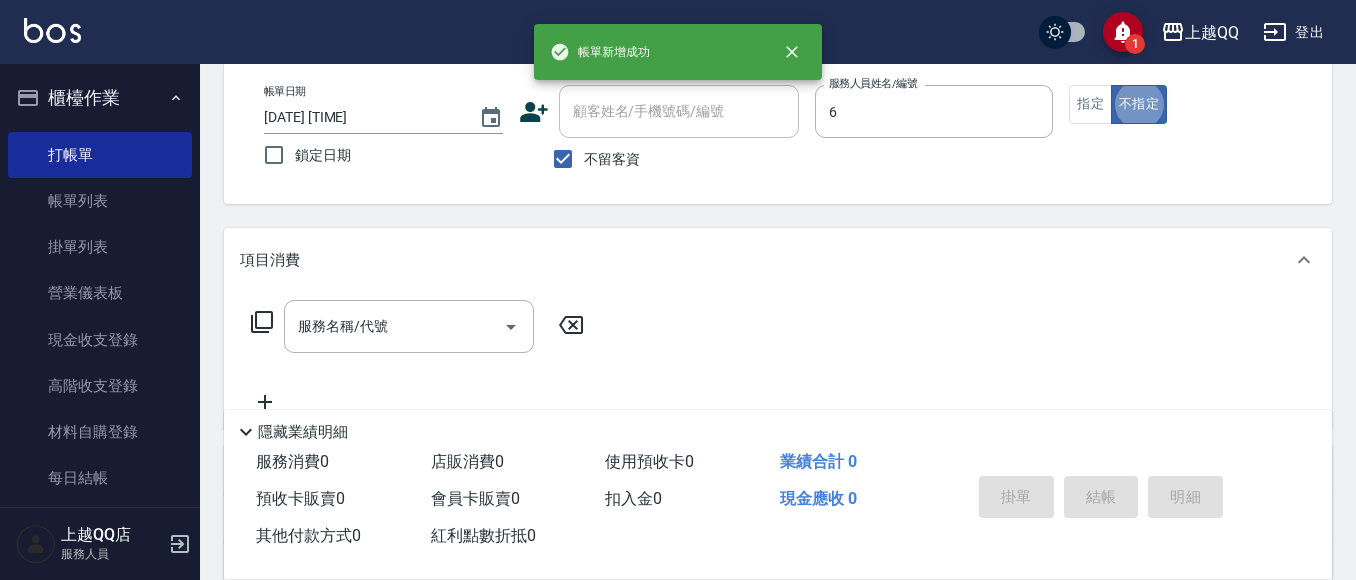 type on "欣樺-6" 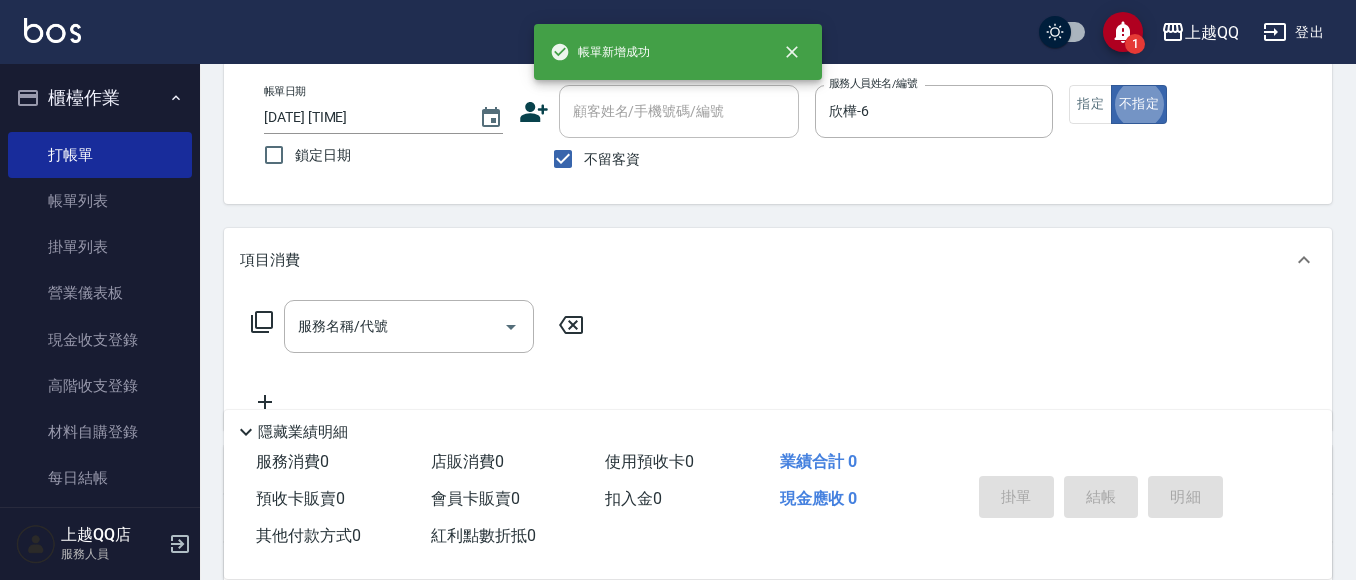 type on "false" 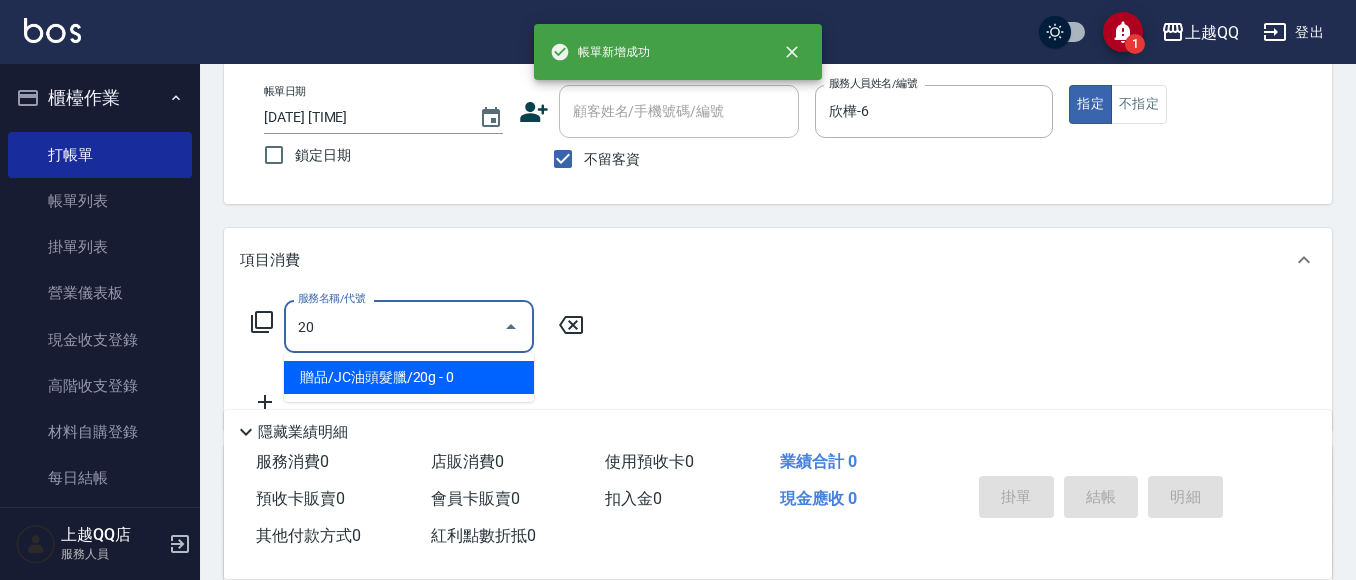 type on "2" 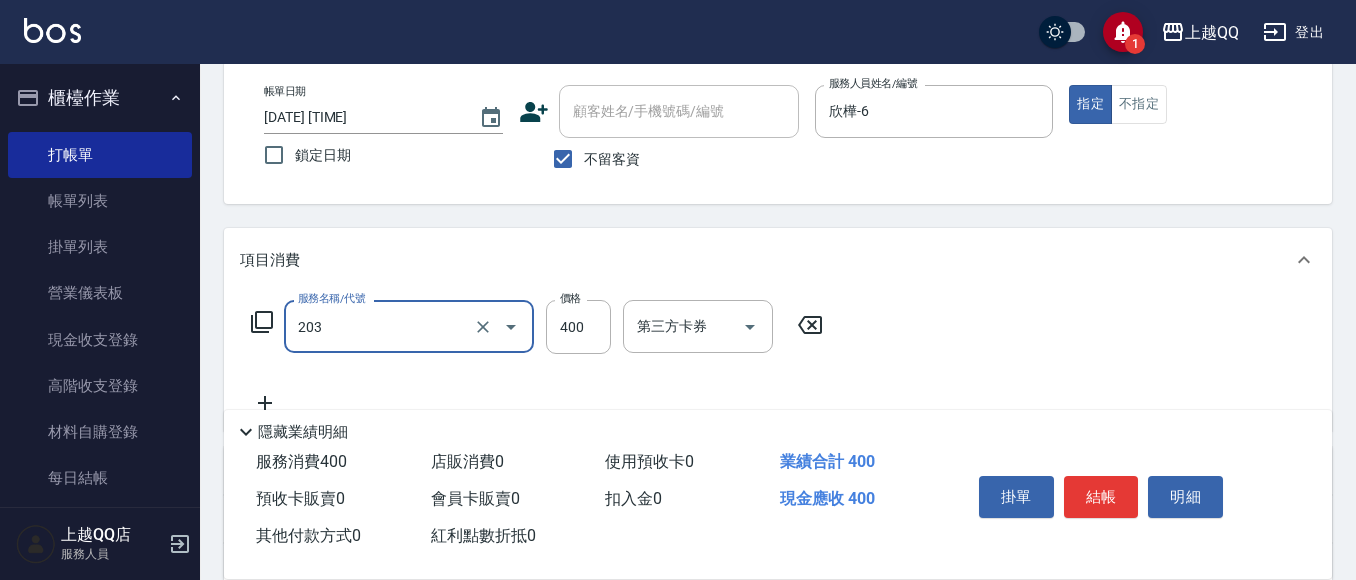 type on "指定單剪(203)" 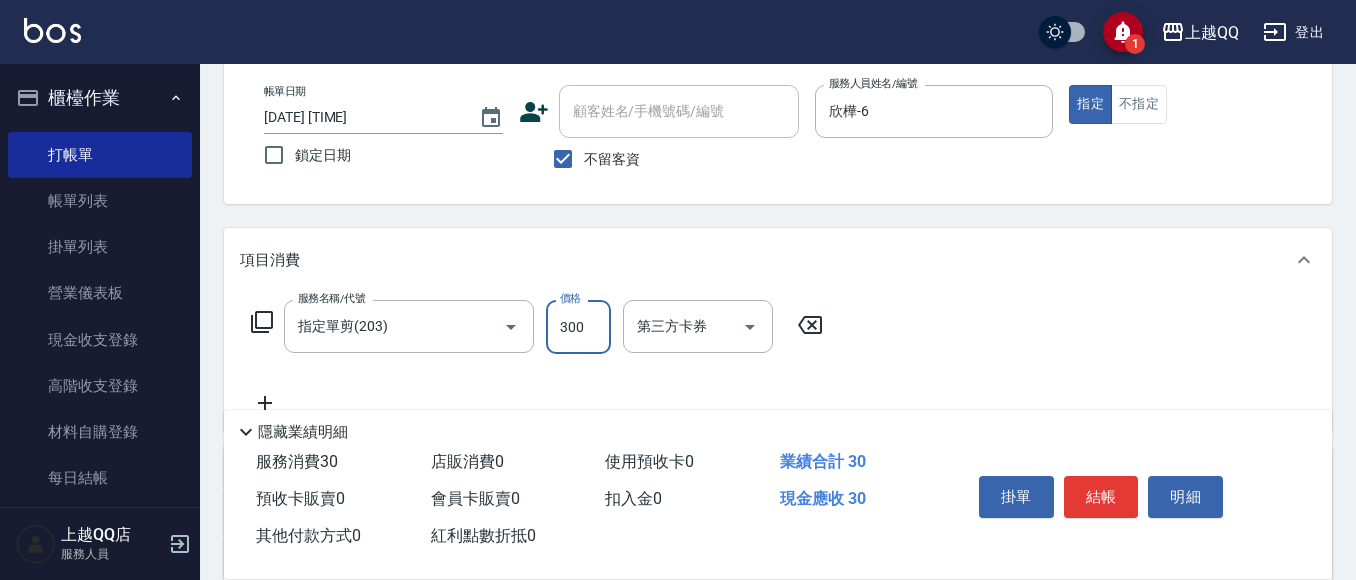 type on "300" 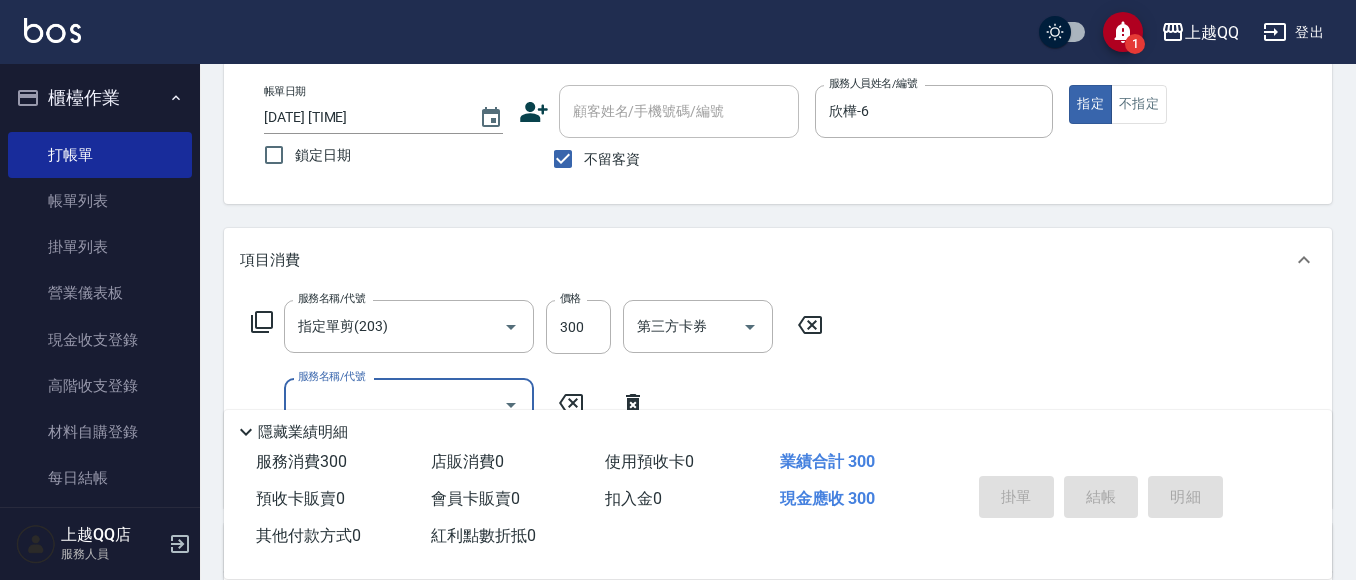 type 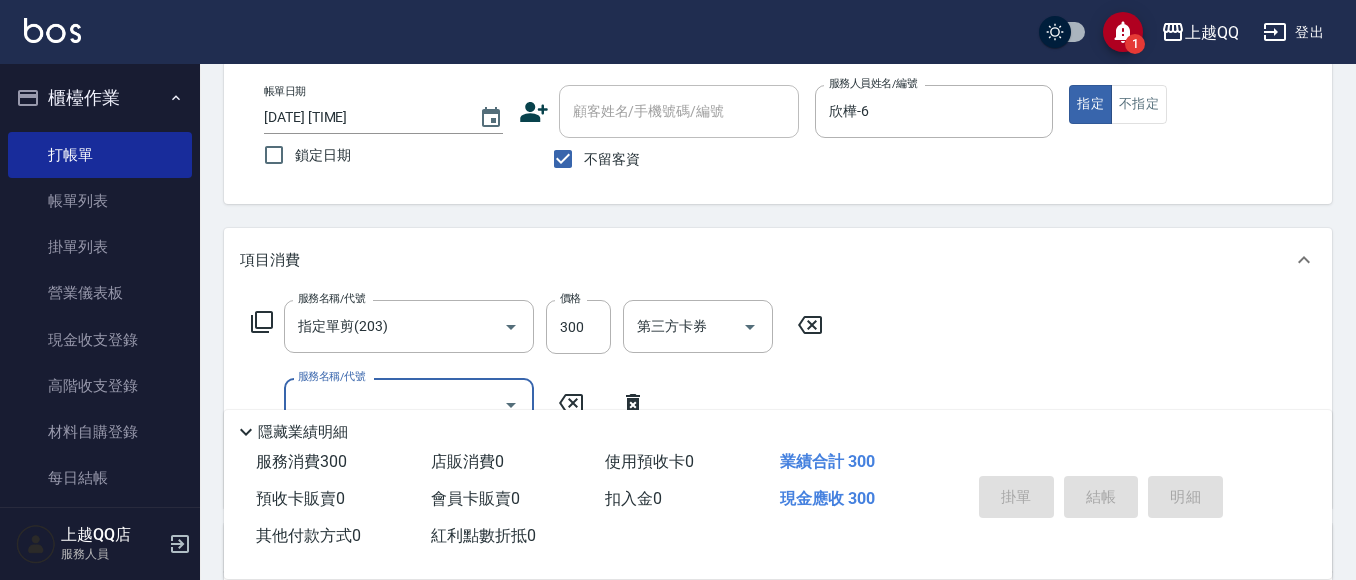 type 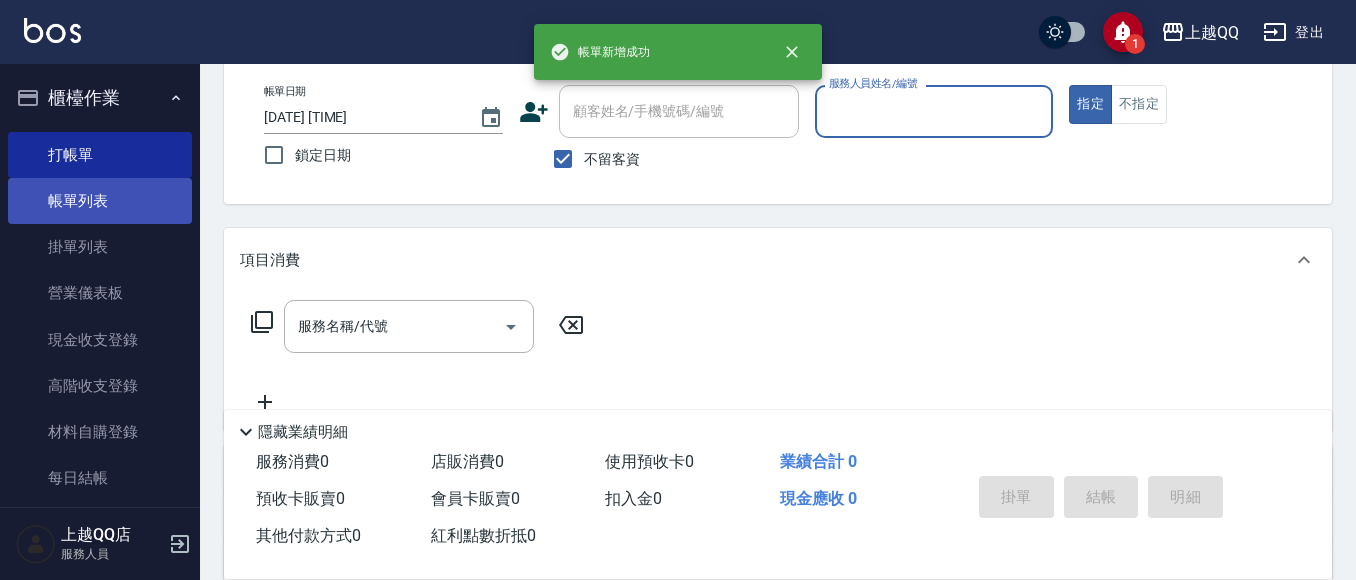 click on "帳單列表" at bounding box center [100, 201] 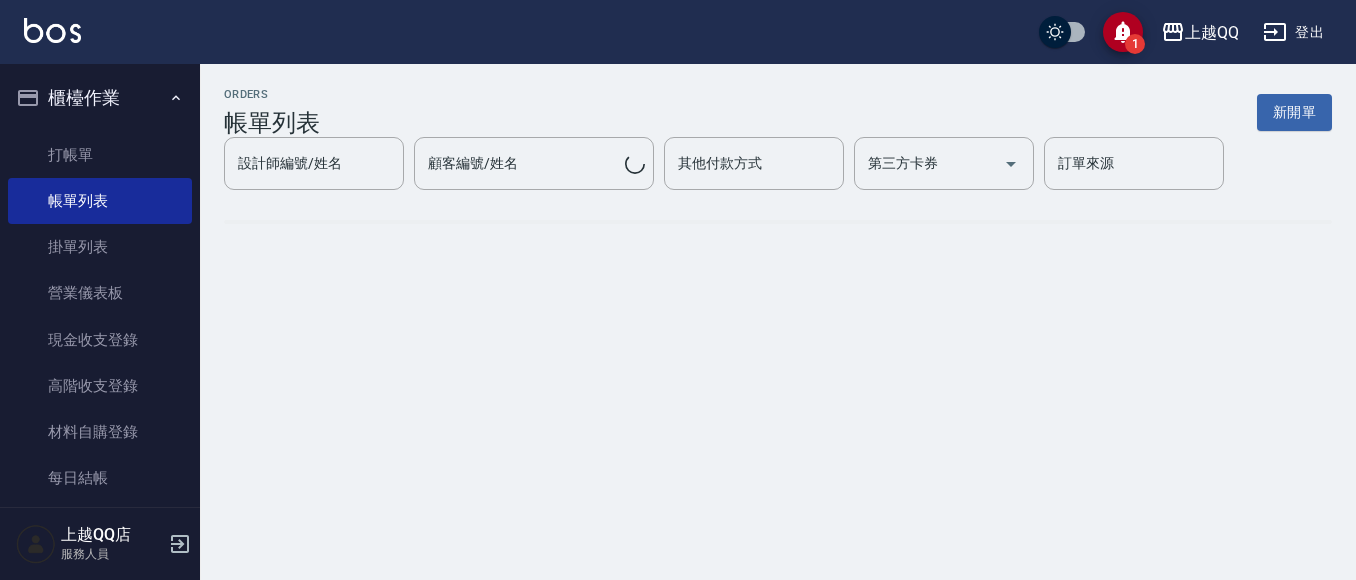 scroll, scrollTop: 0, scrollLeft: 0, axis: both 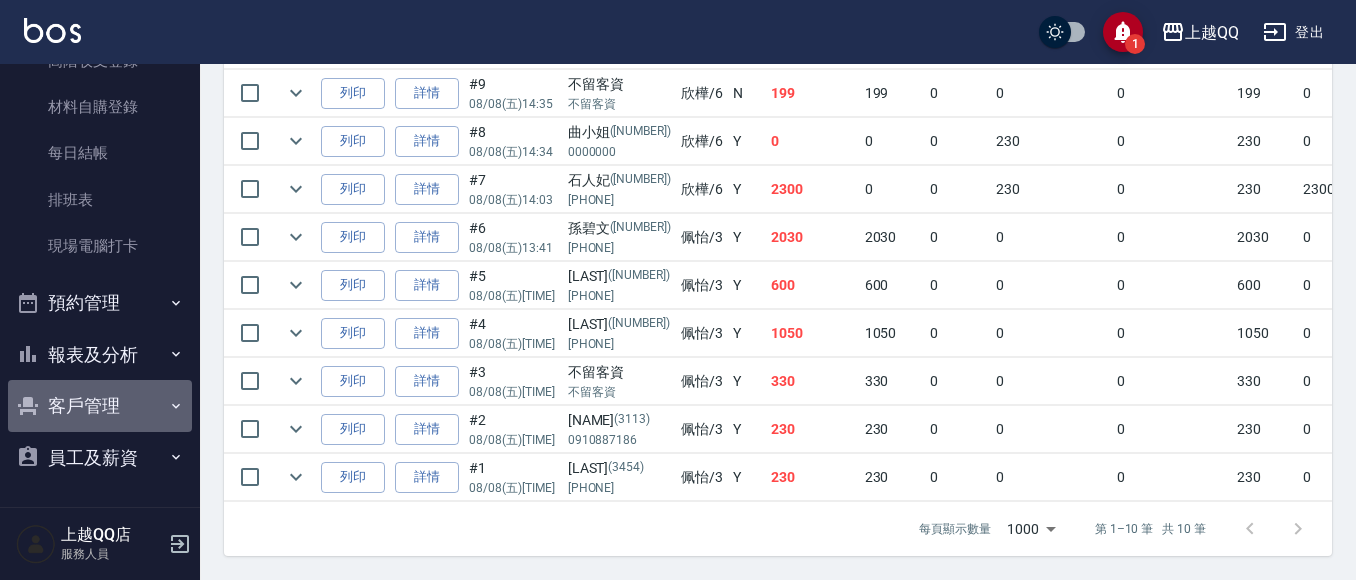 click on "客戶管理" at bounding box center [100, 406] 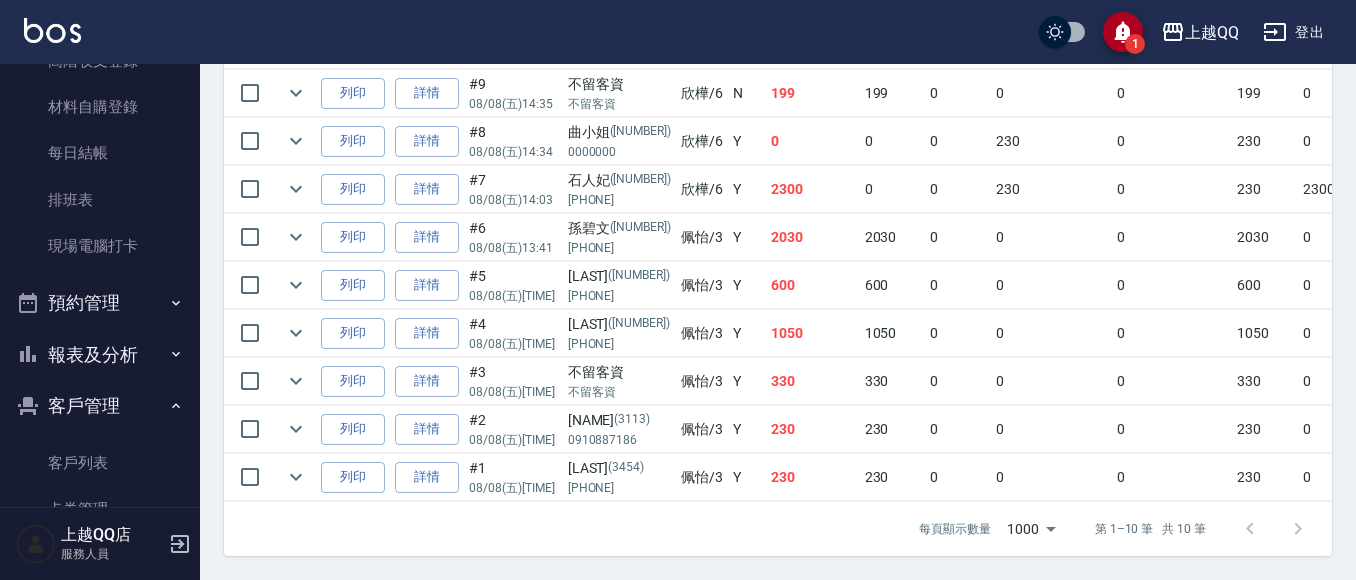 drag, startPoint x: 121, startPoint y: 405, endPoint x: 139, endPoint y: 298, distance: 108.503456 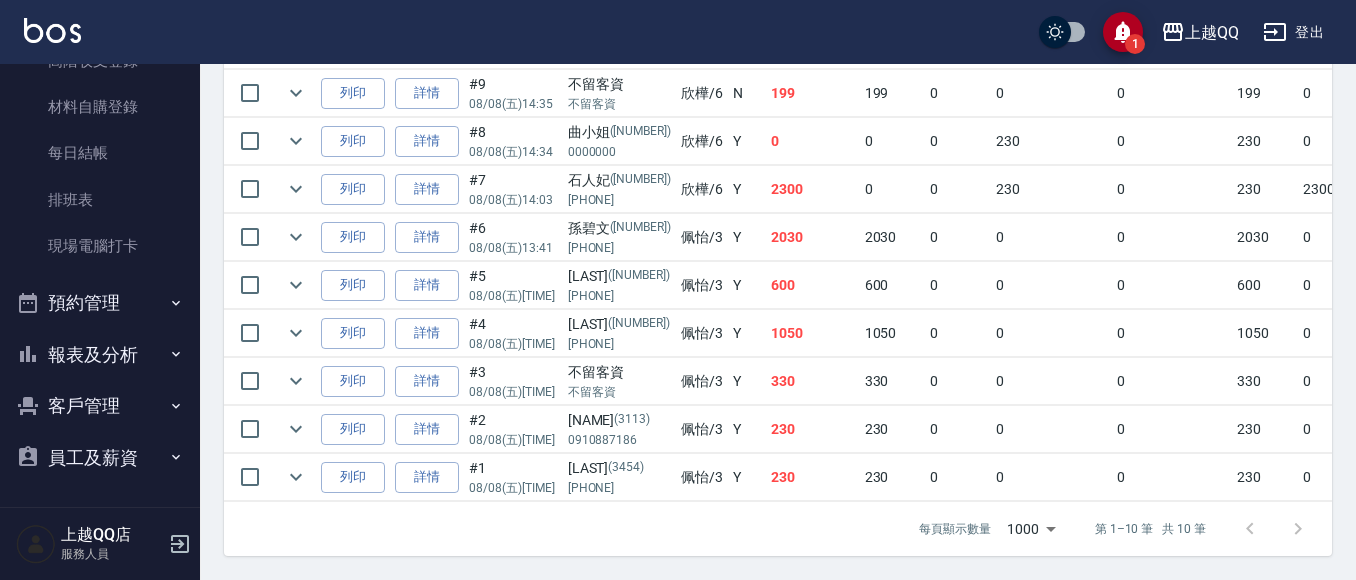click on "報表及分析" at bounding box center (100, 355) 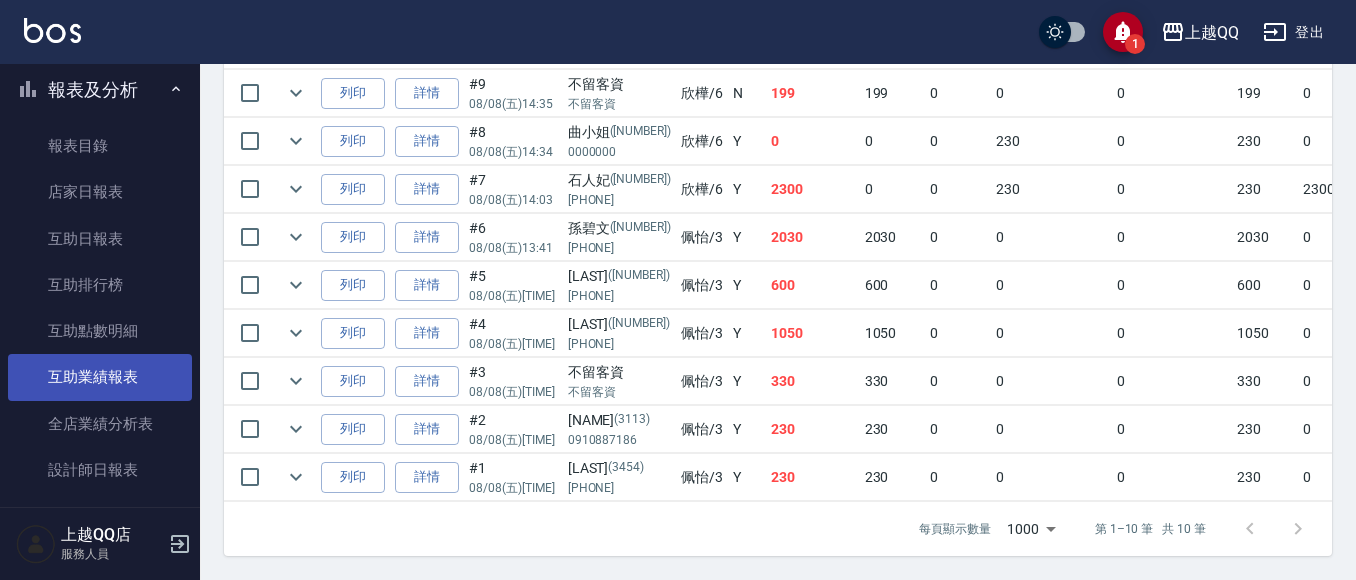 scroll, scrollTop: 625, scrollLeft: 0, axis: vertical 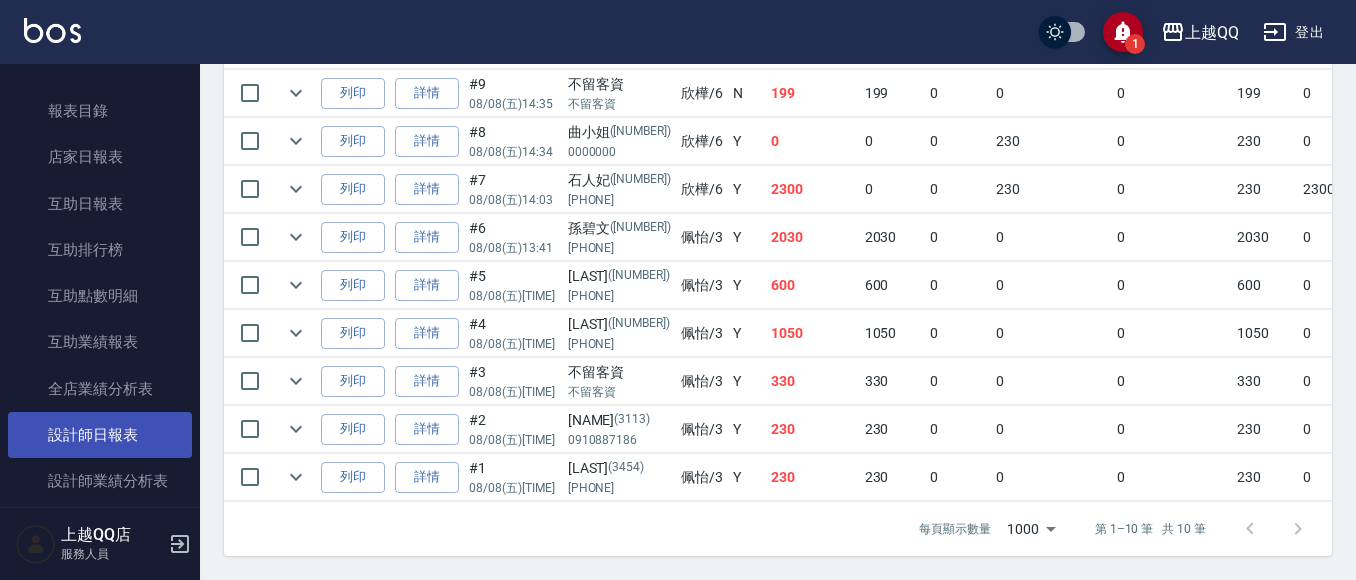 click on "設計師日報表" at bounding box center (100, 435) 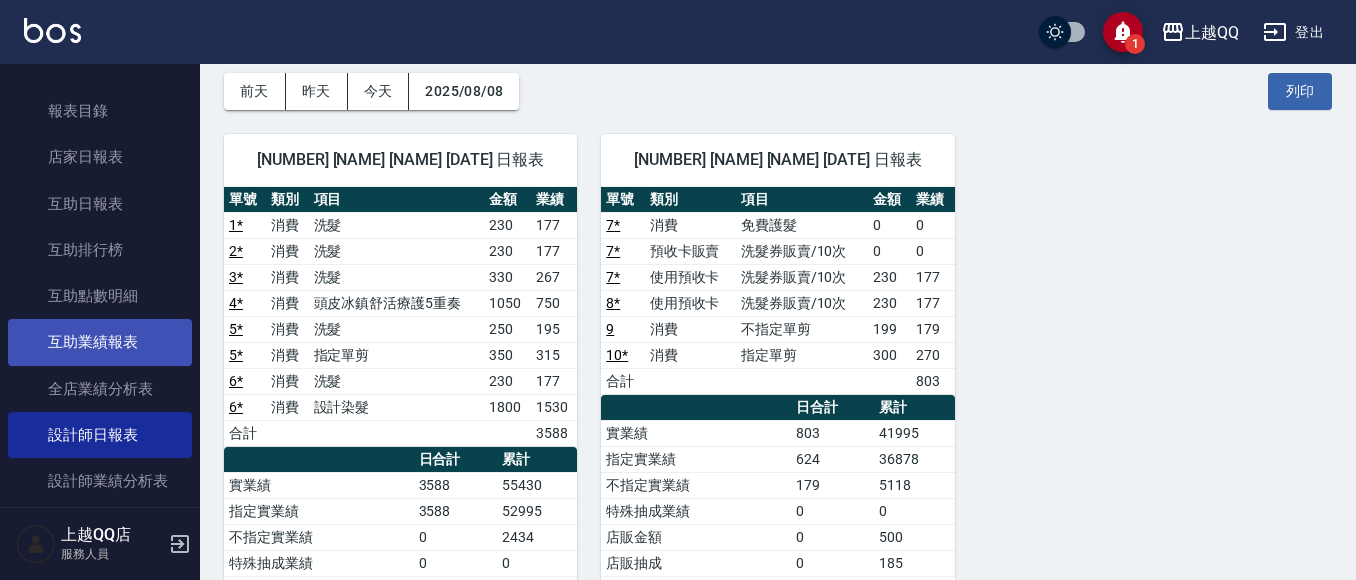 scroll, scrollTop: 0, scrollLeft: 0, axis: both 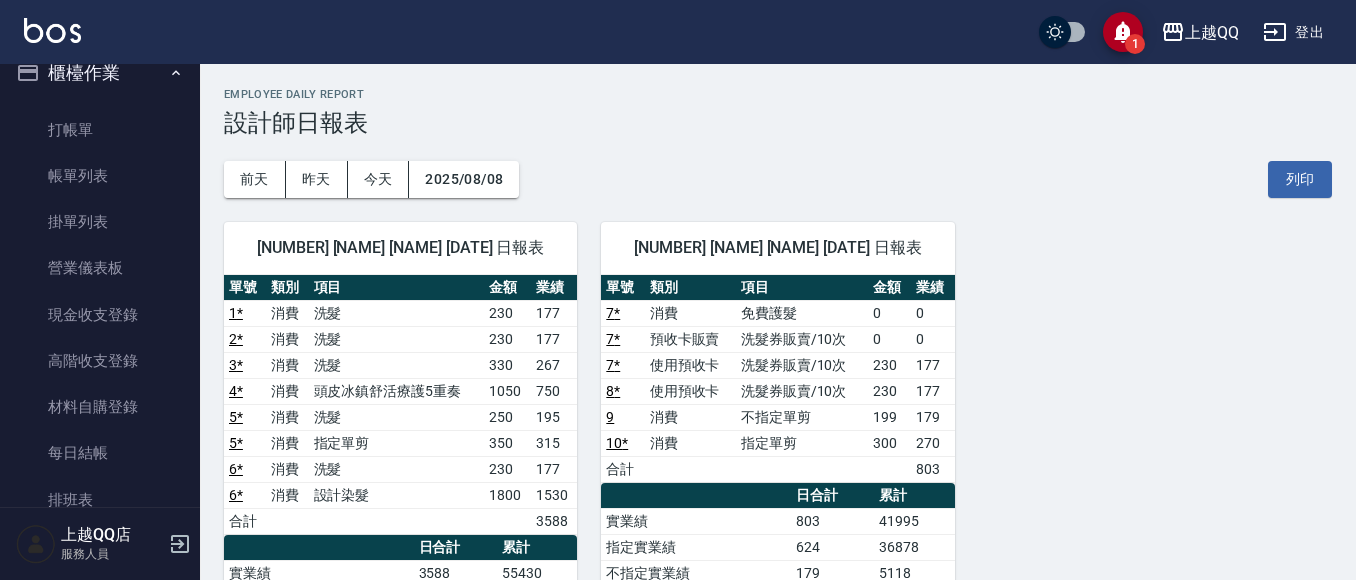 click on "打帳單" at bounding box center (100, 130) 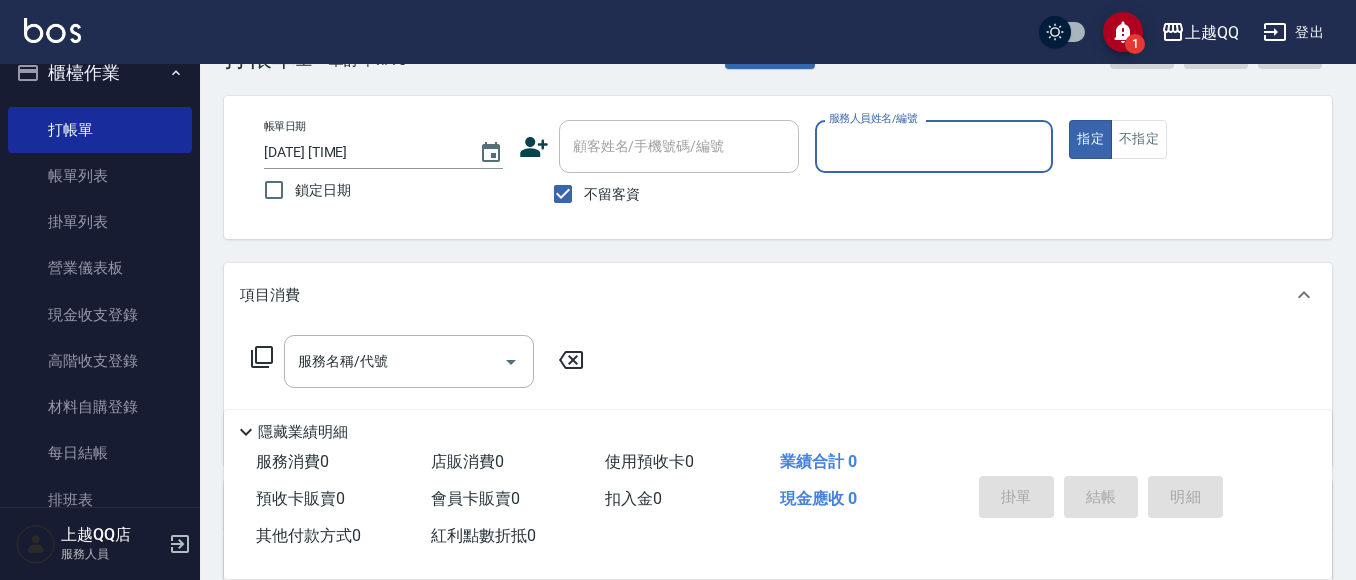 scroll, scrollTop: 100, scrollLeft: 0, axis: vertical 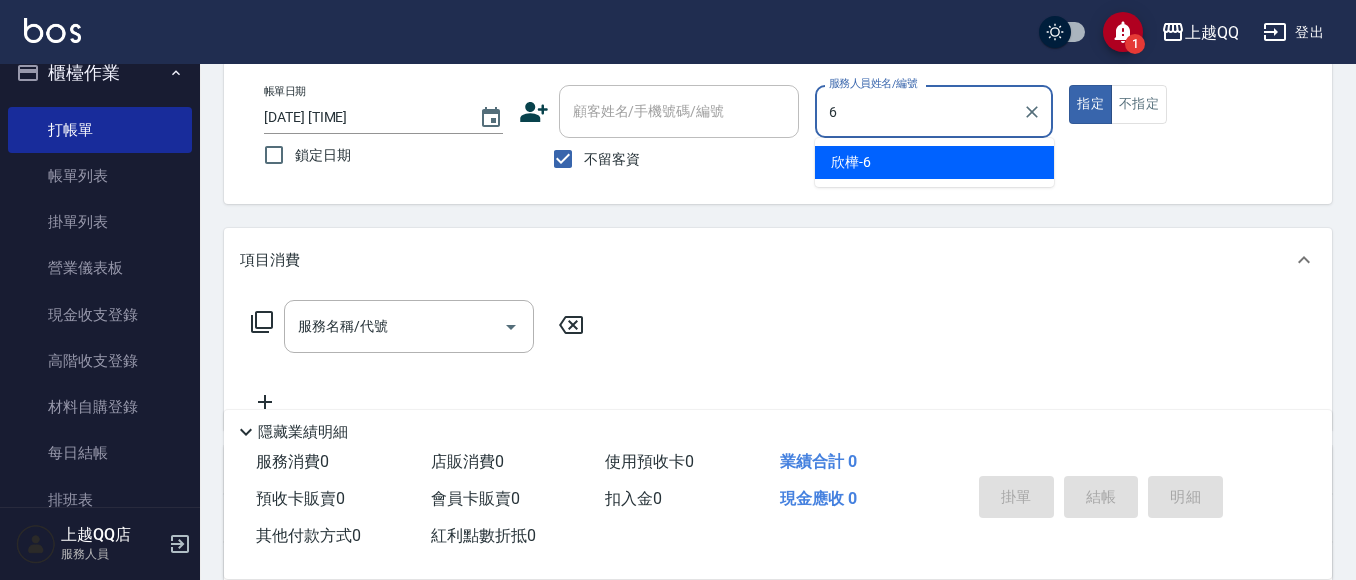 type on "6" 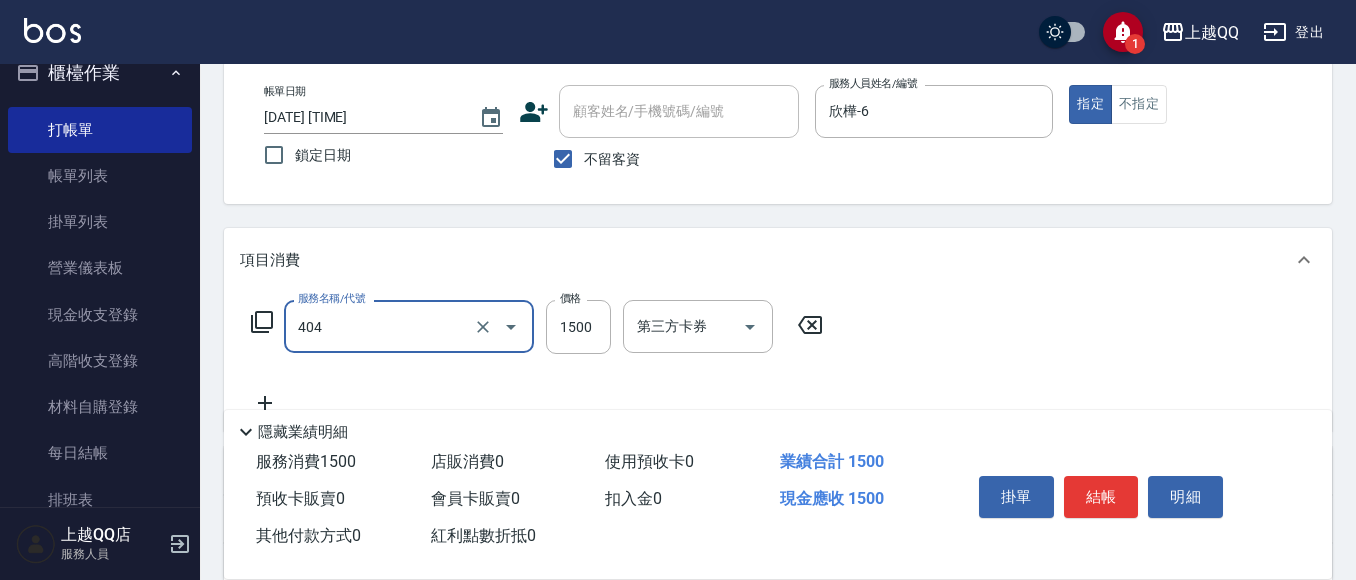type on "設計染髮(404)" 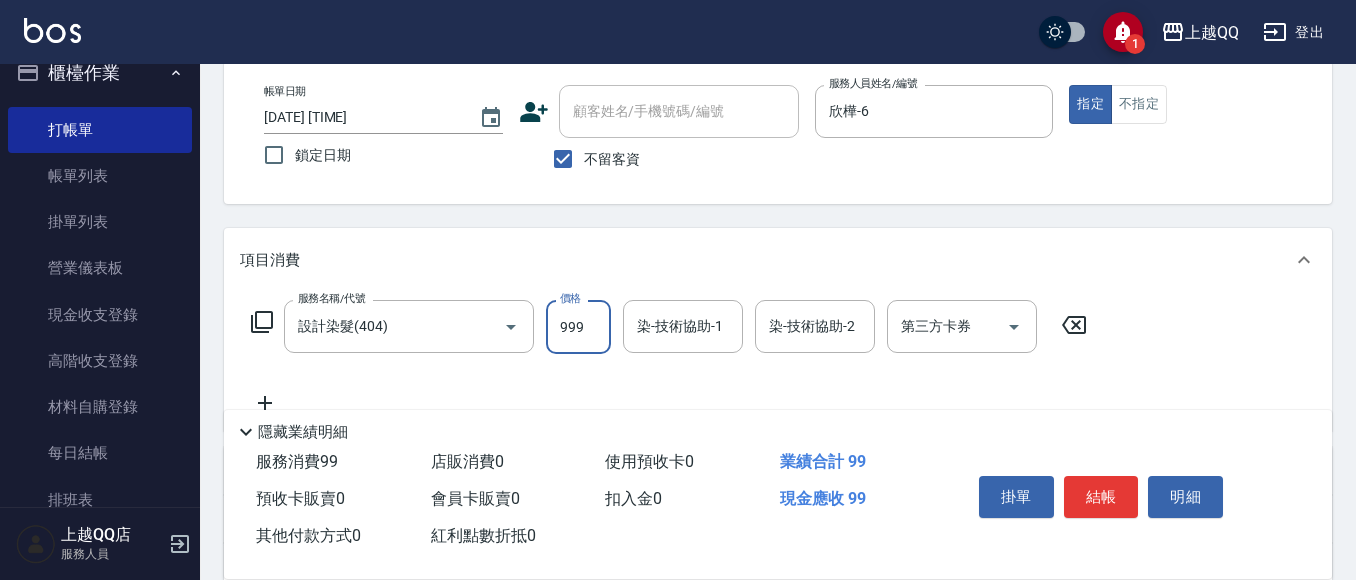 type on "999" 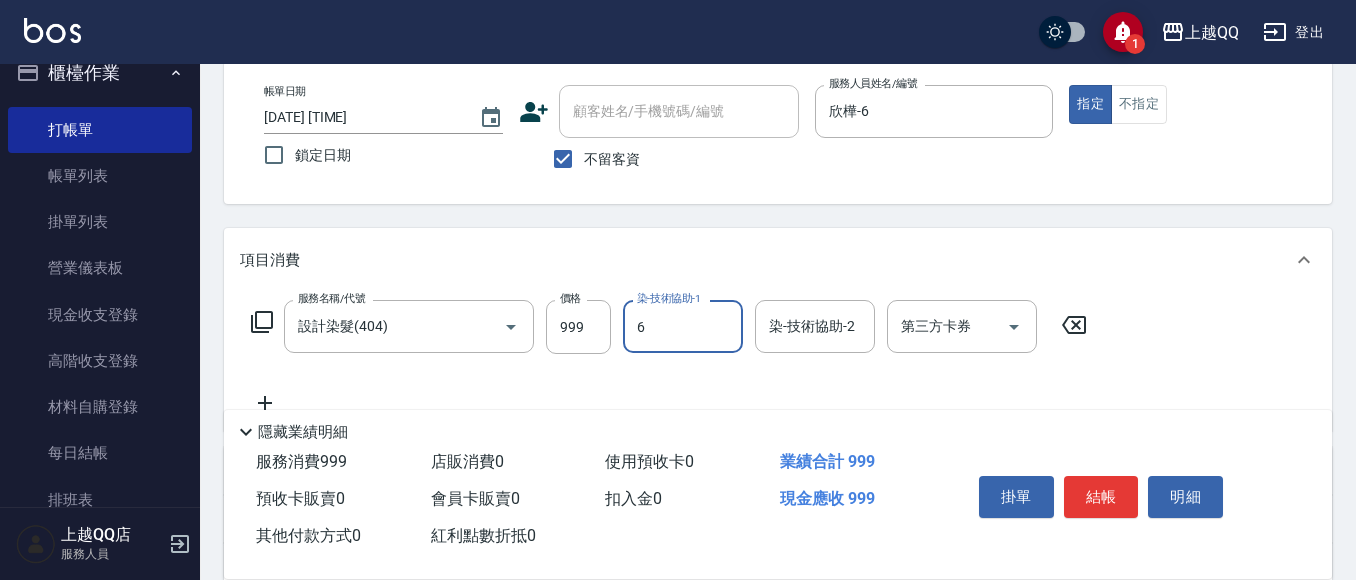 type on "欣樺-6" 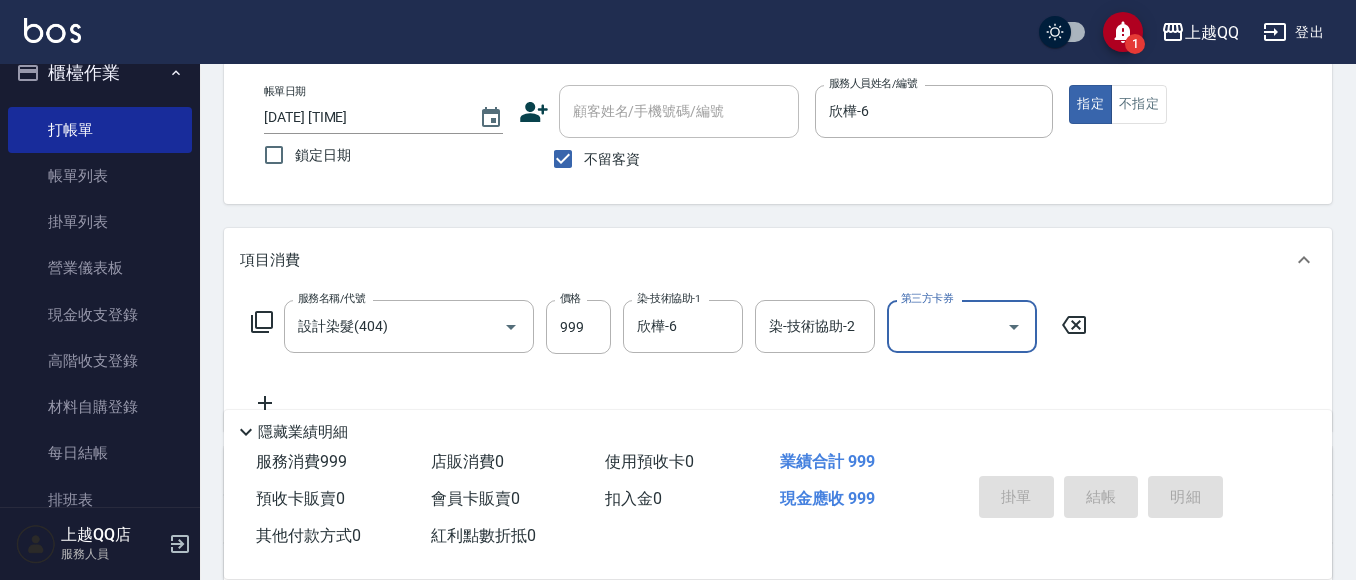 type 